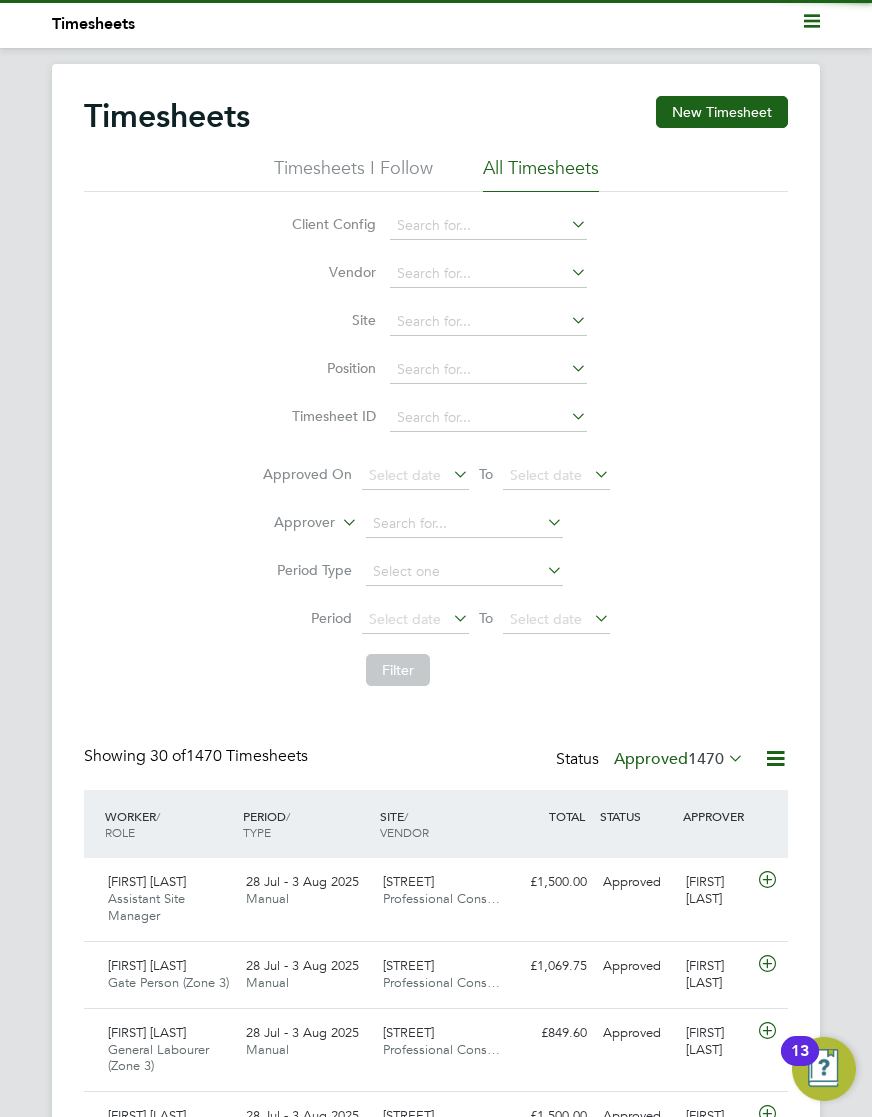 scroll, scrollTop: 0, scrollLeft: 0, axis: both 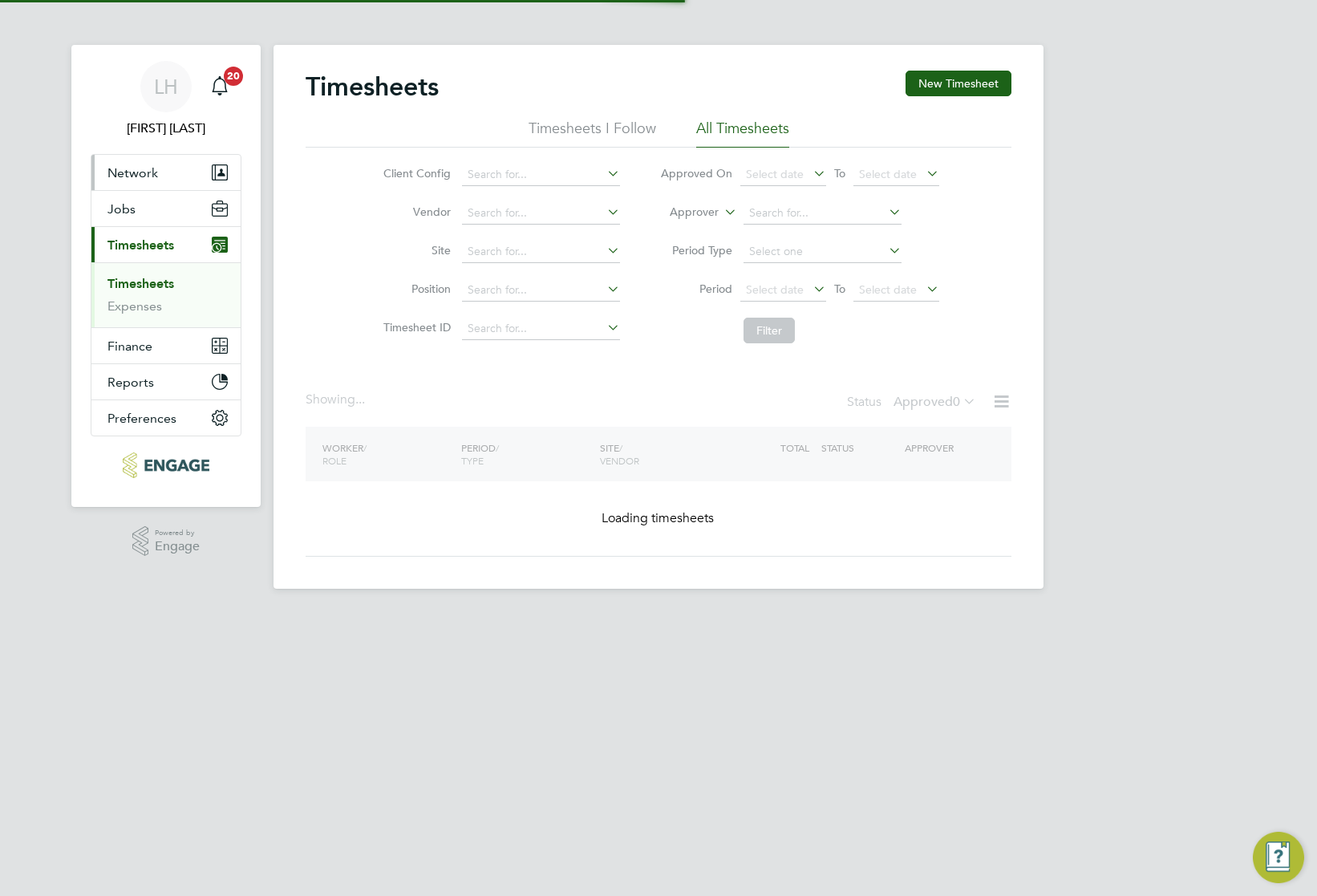 click on "Network" at bounding box center (132, 172) 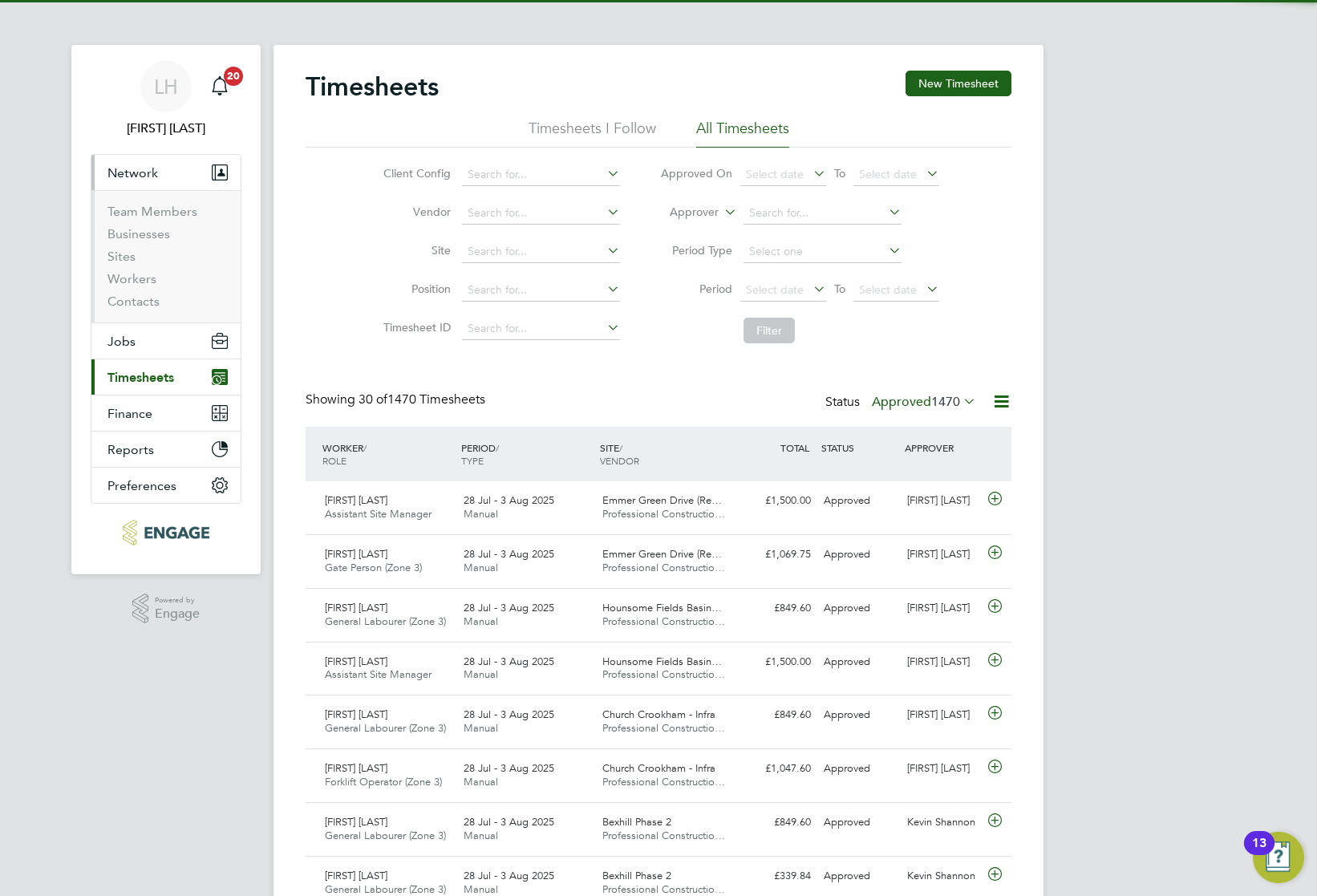 scroll, scrollTop: 0, scrollLeft: 0, axis: both 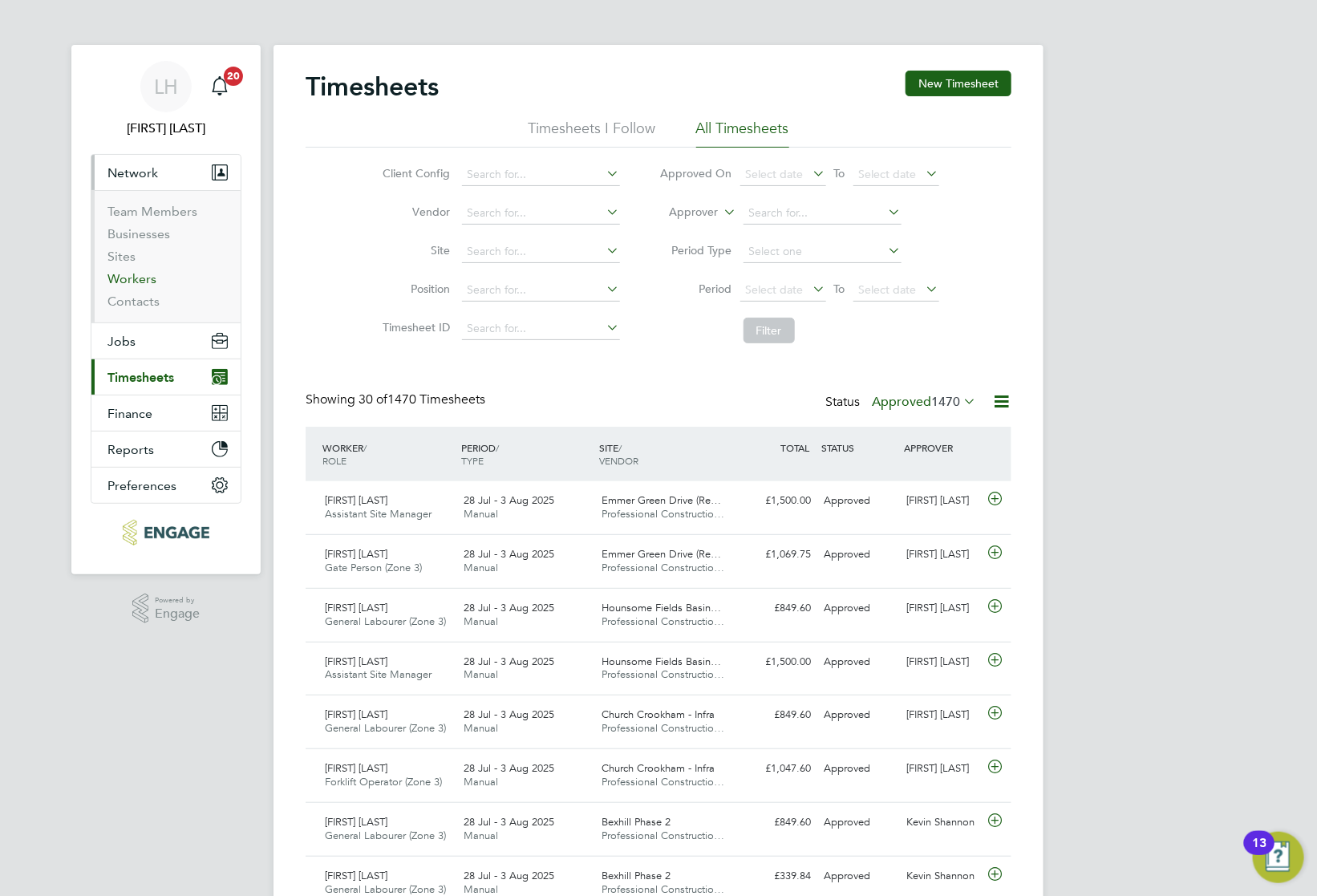click on "Workers" at bounding box center (132, 278) 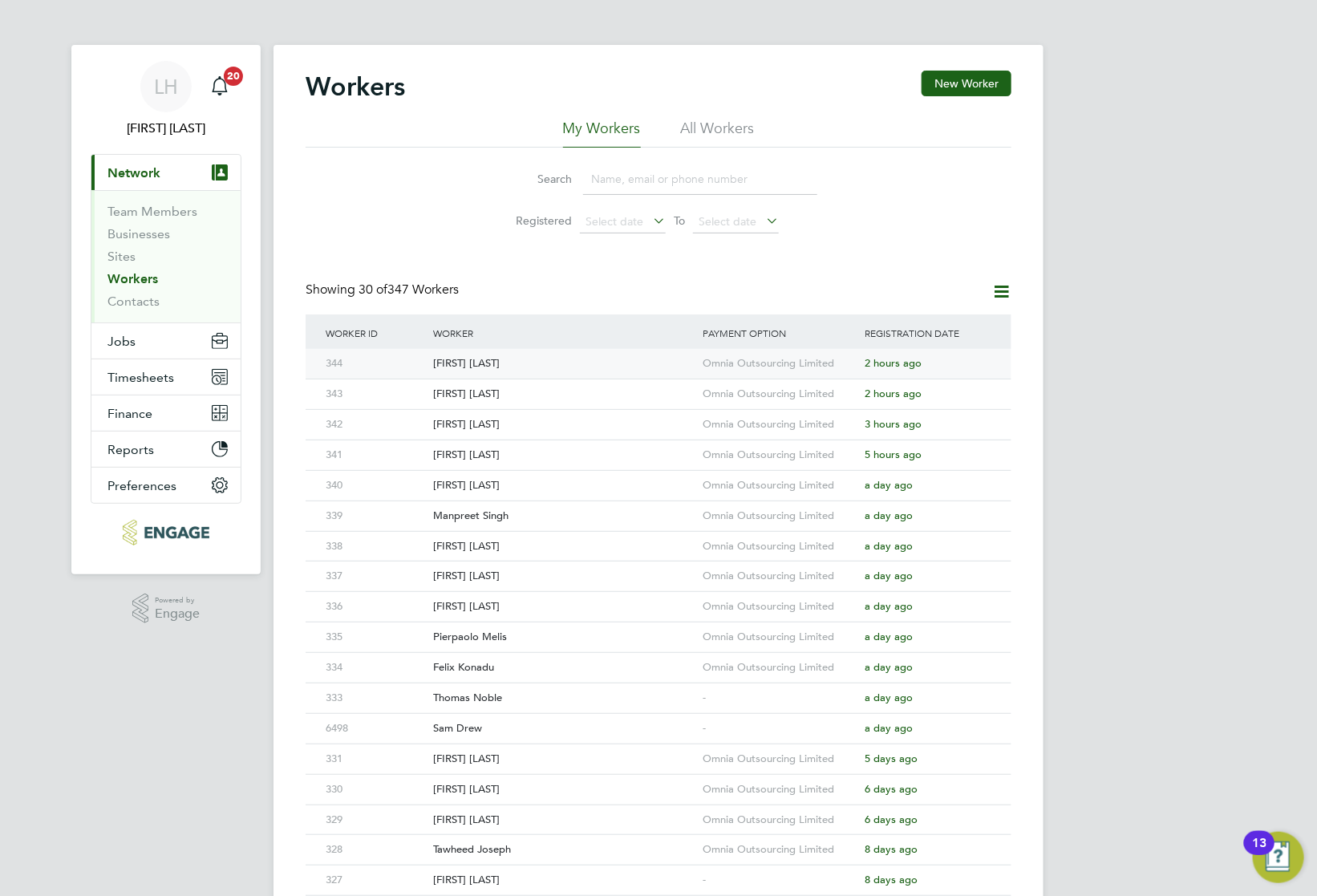click on "[FIRSTNAME] [LASTNAME]" 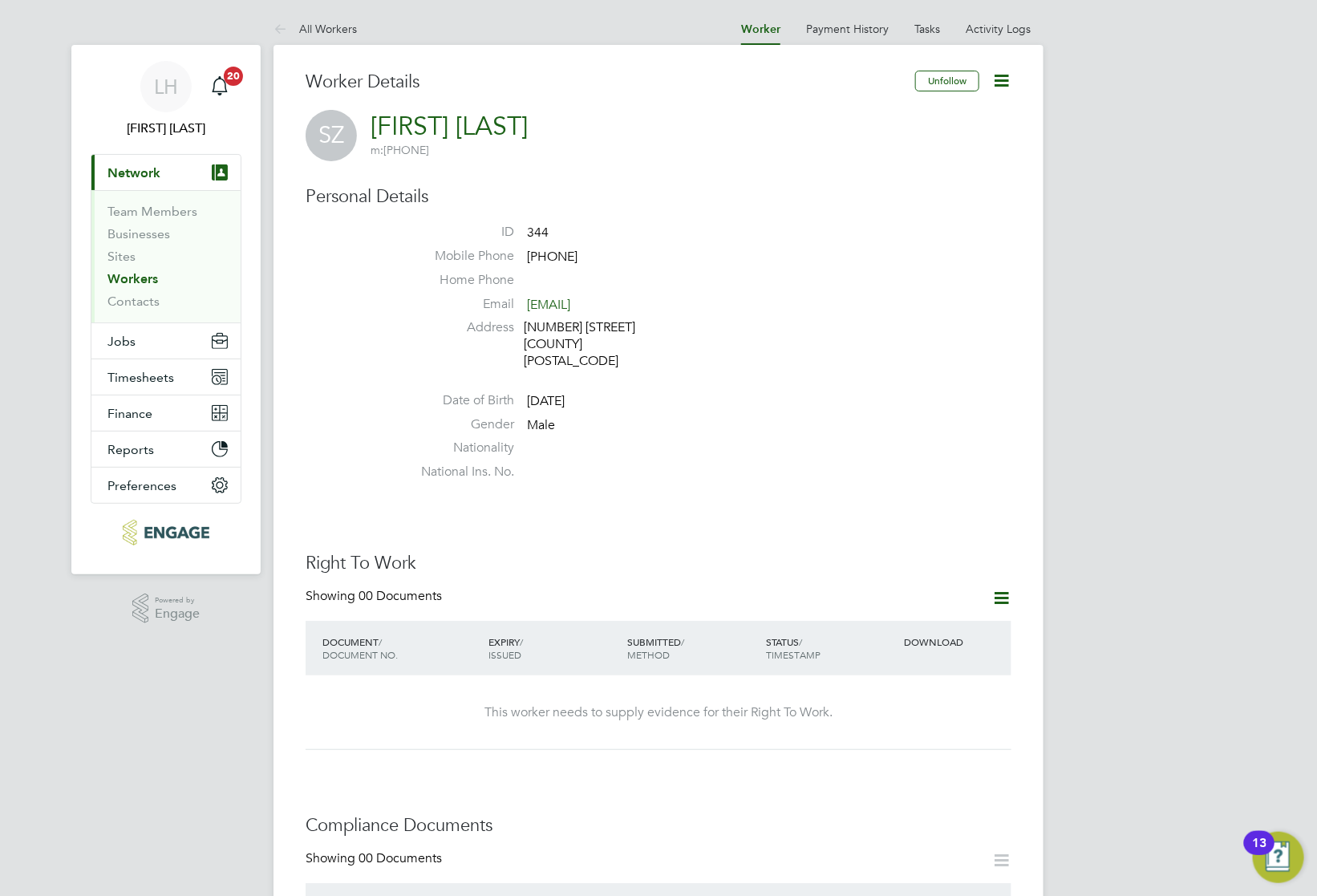 scroll, scrollTop: 401, scrollLeft: 0, axis: vertical 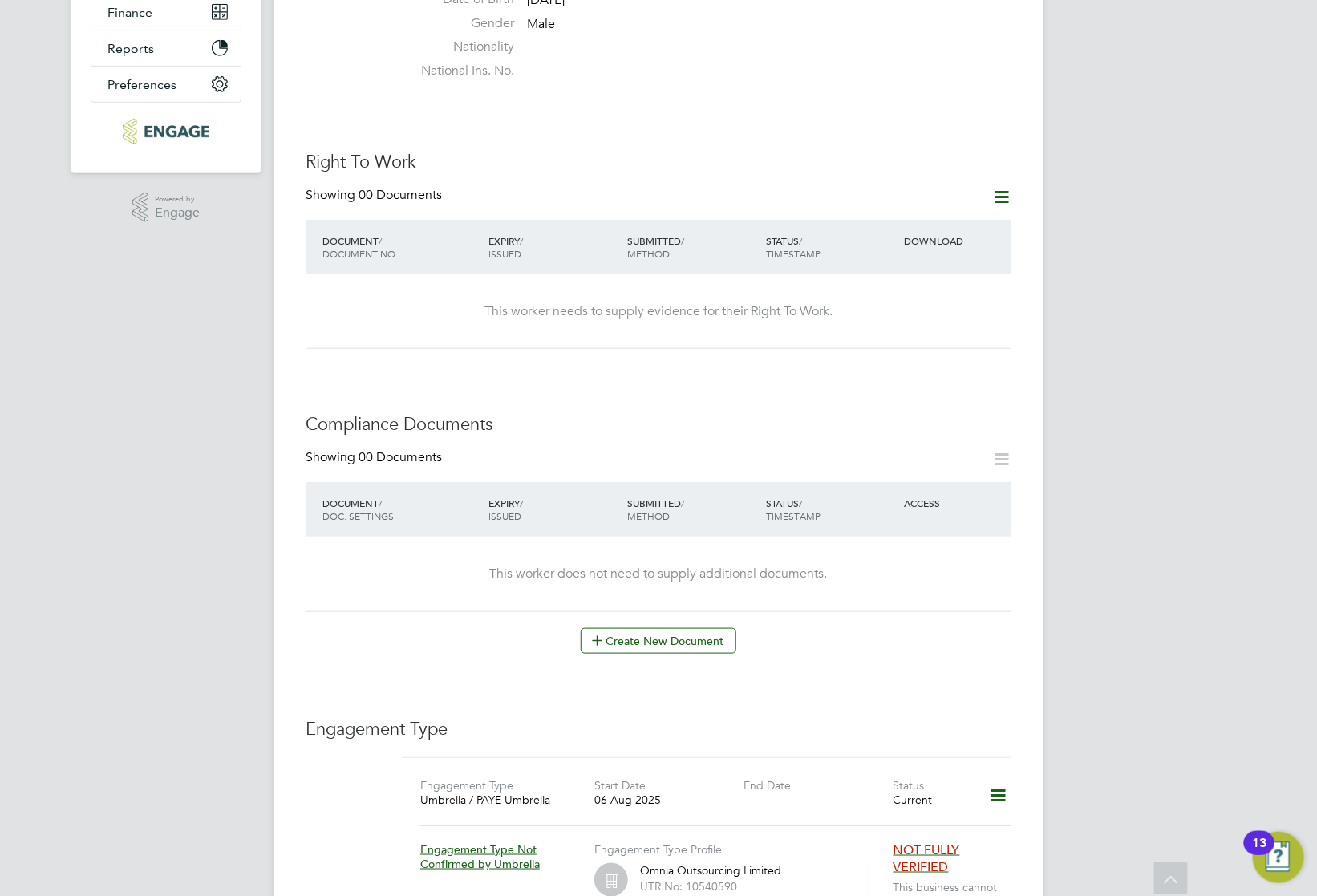 click on "Create New Document" 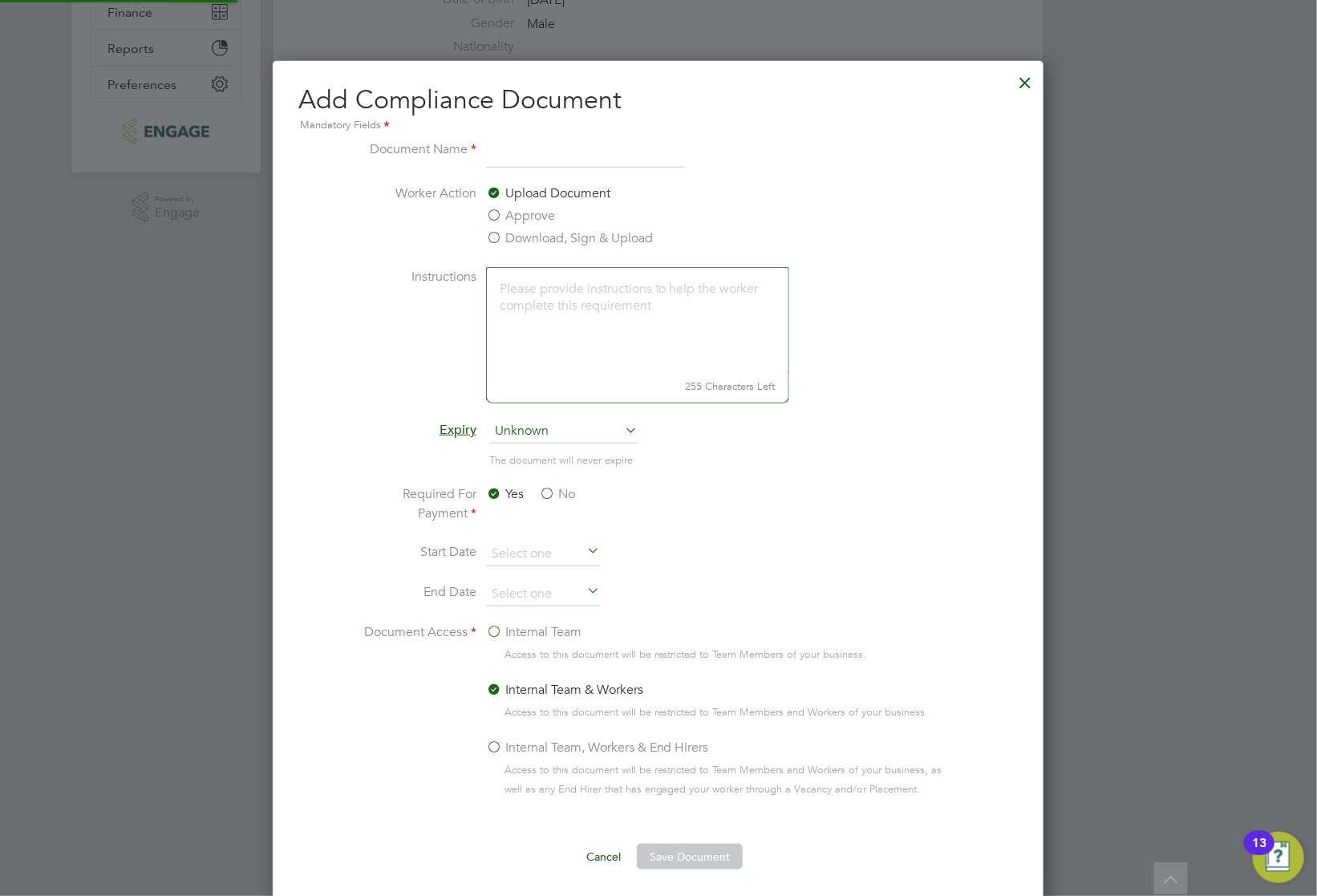 scroll, scrollTop: 8, scrollLeft: 8, axis: both 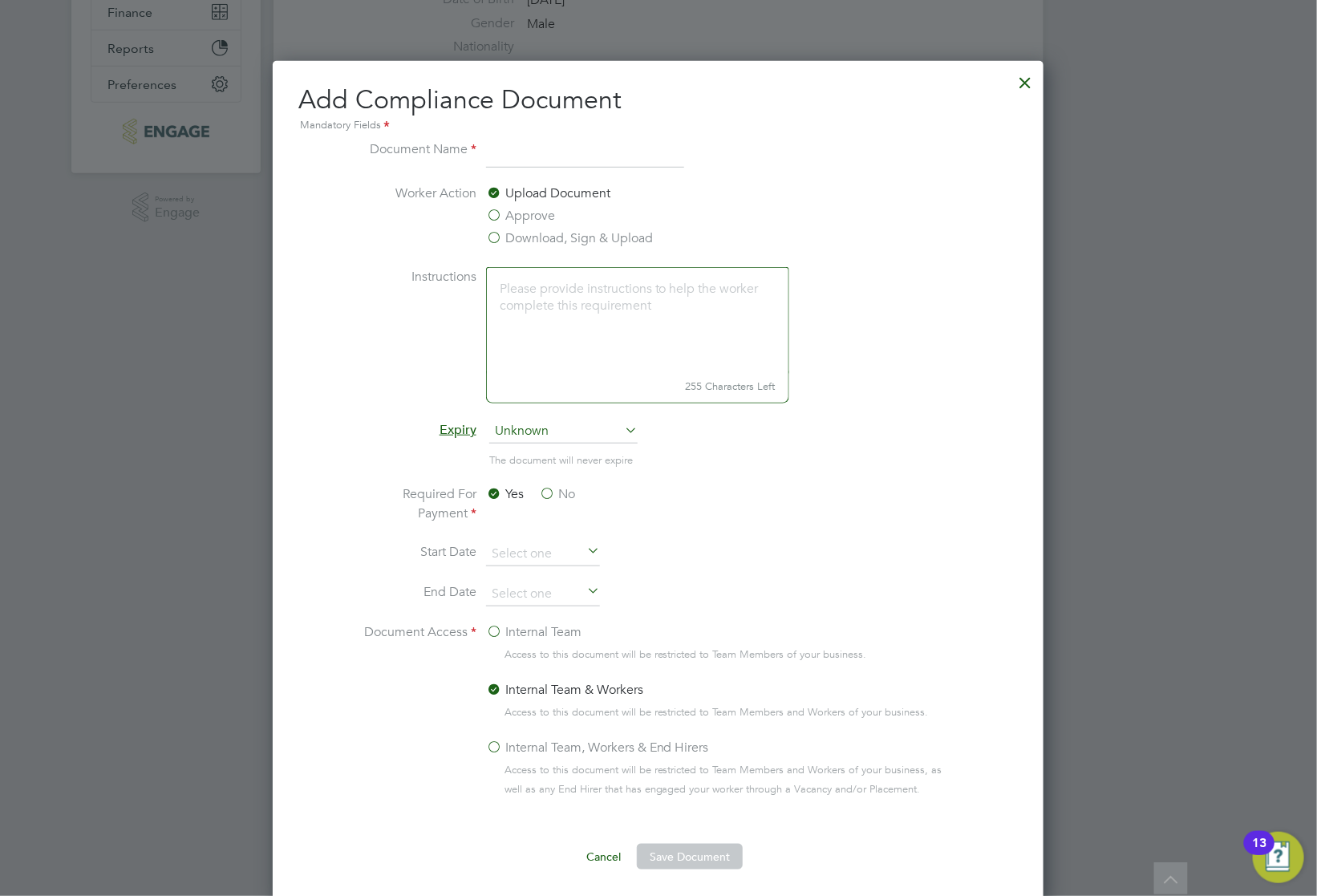 click at bounding box center [1025, 79] 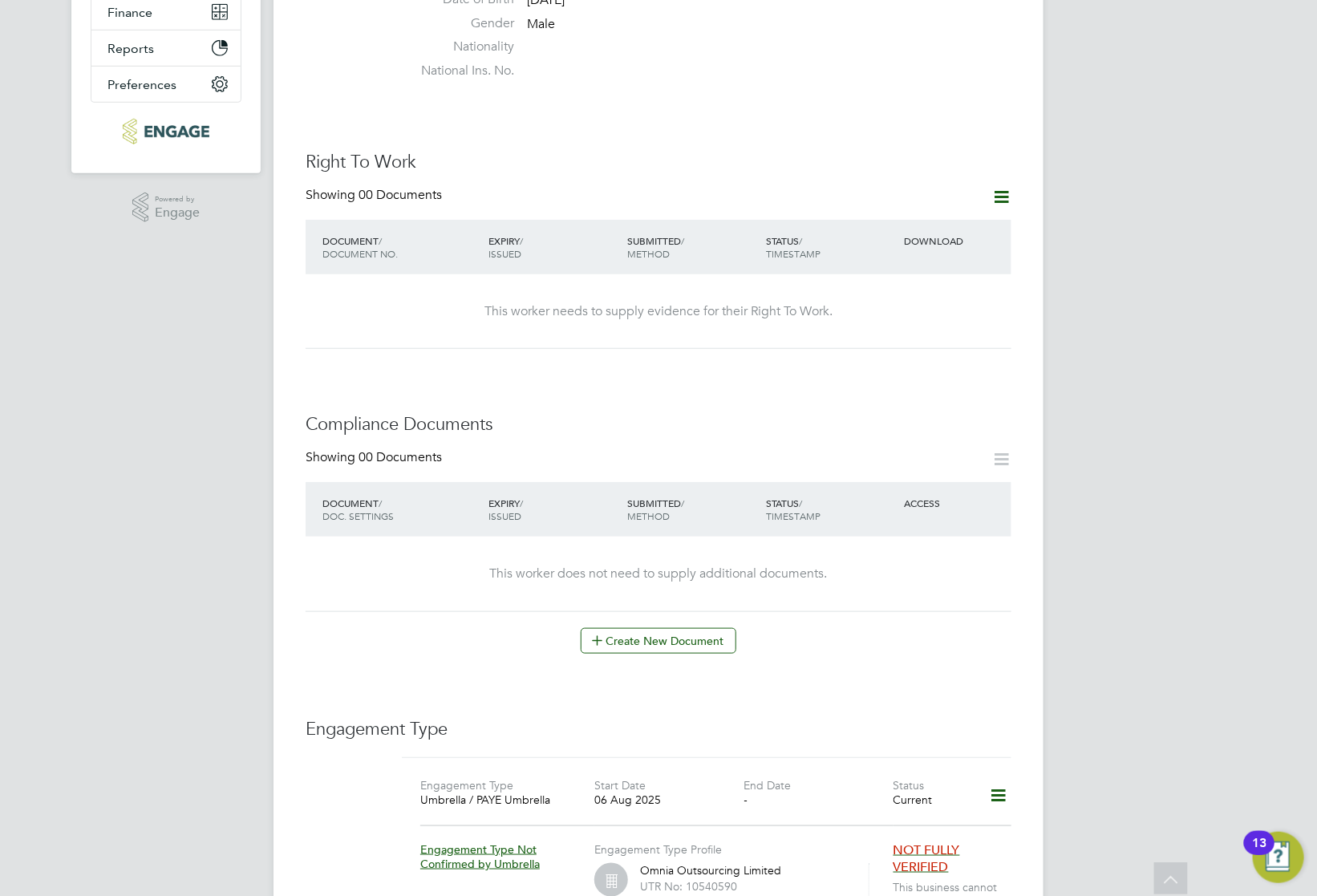 click 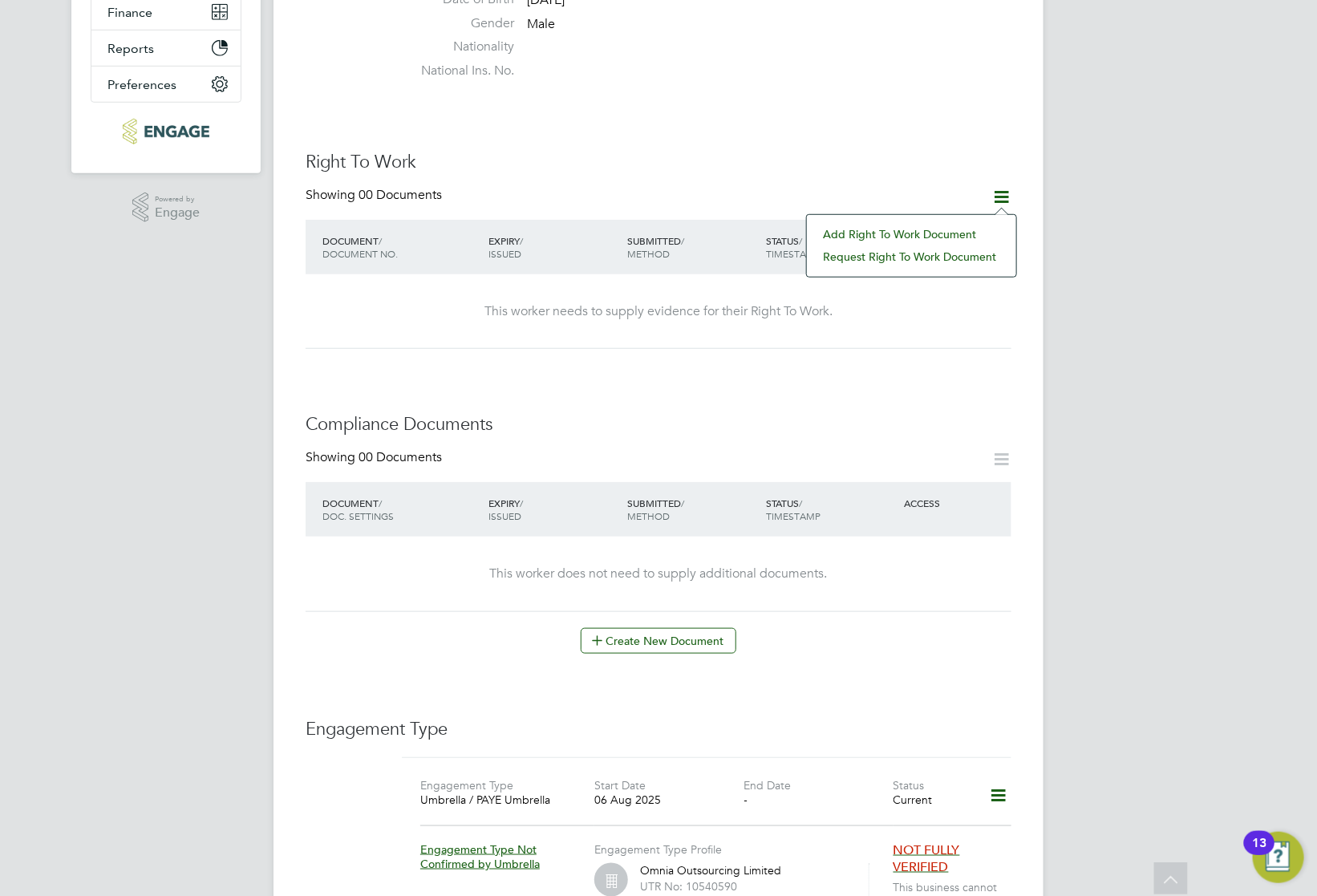 click on "Add Right To Work Document" 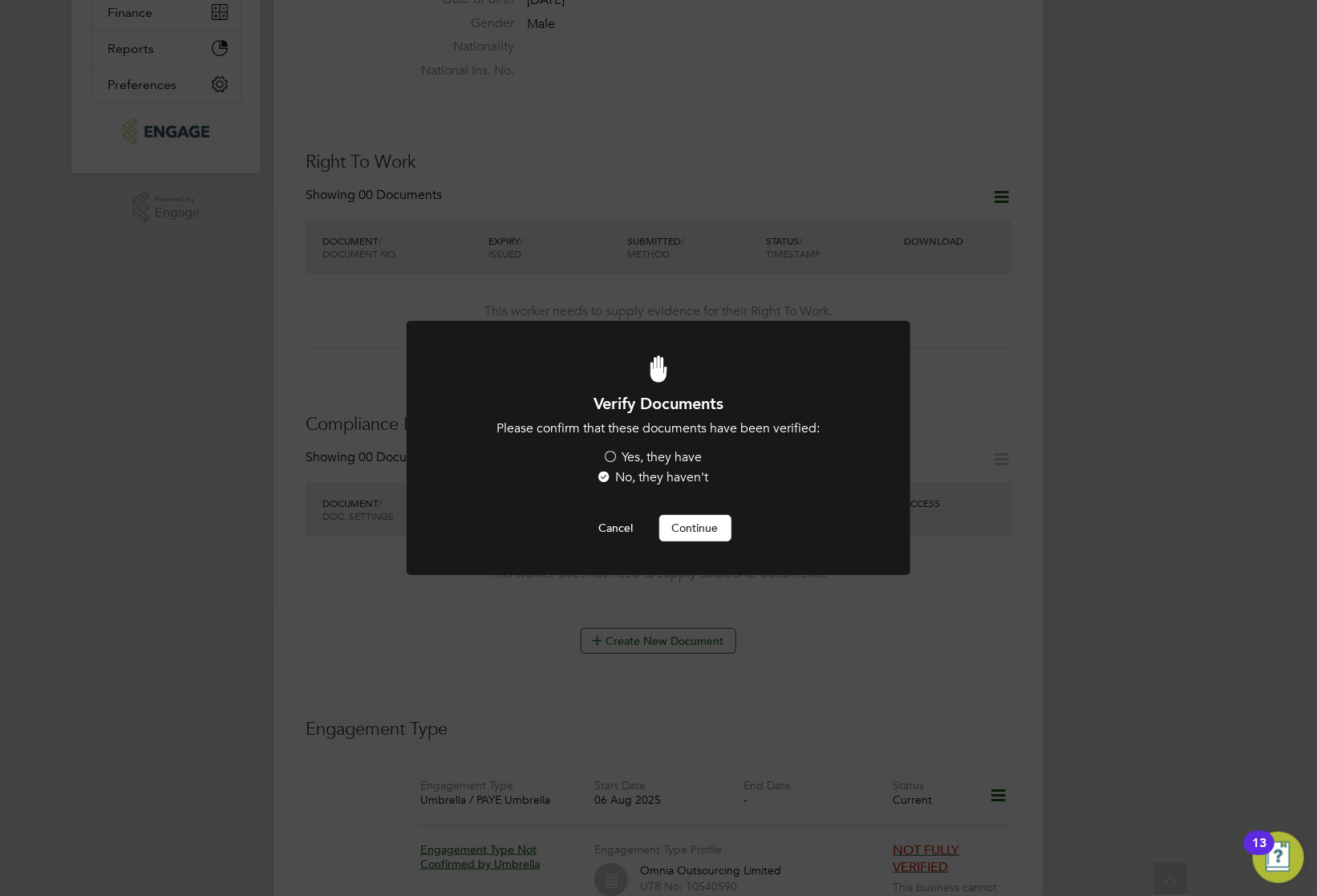 scroll, scrollTop: 0, scrollLeft: 0, axis: both 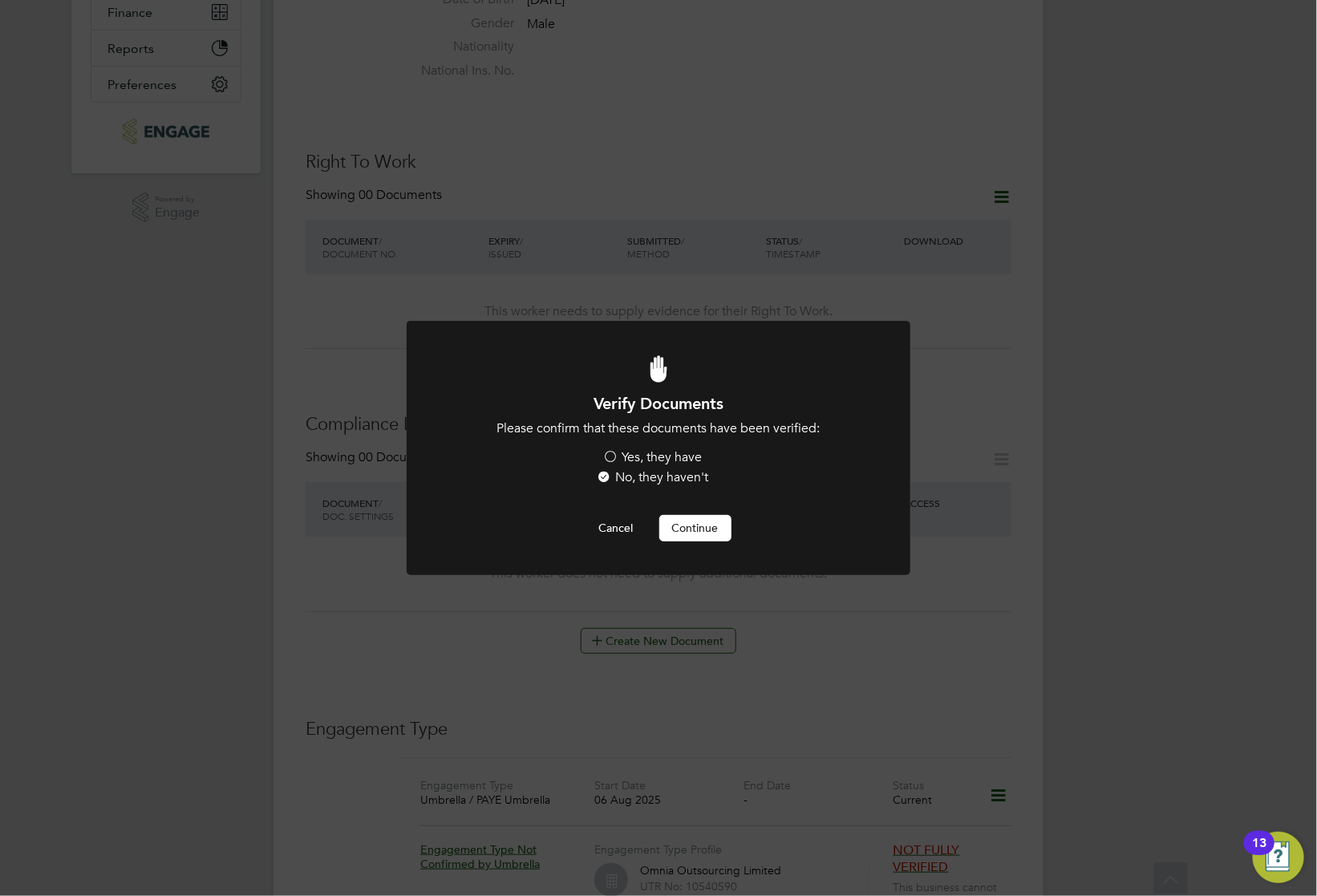 click on "Yes, they have" at bounding box center (653, 457) 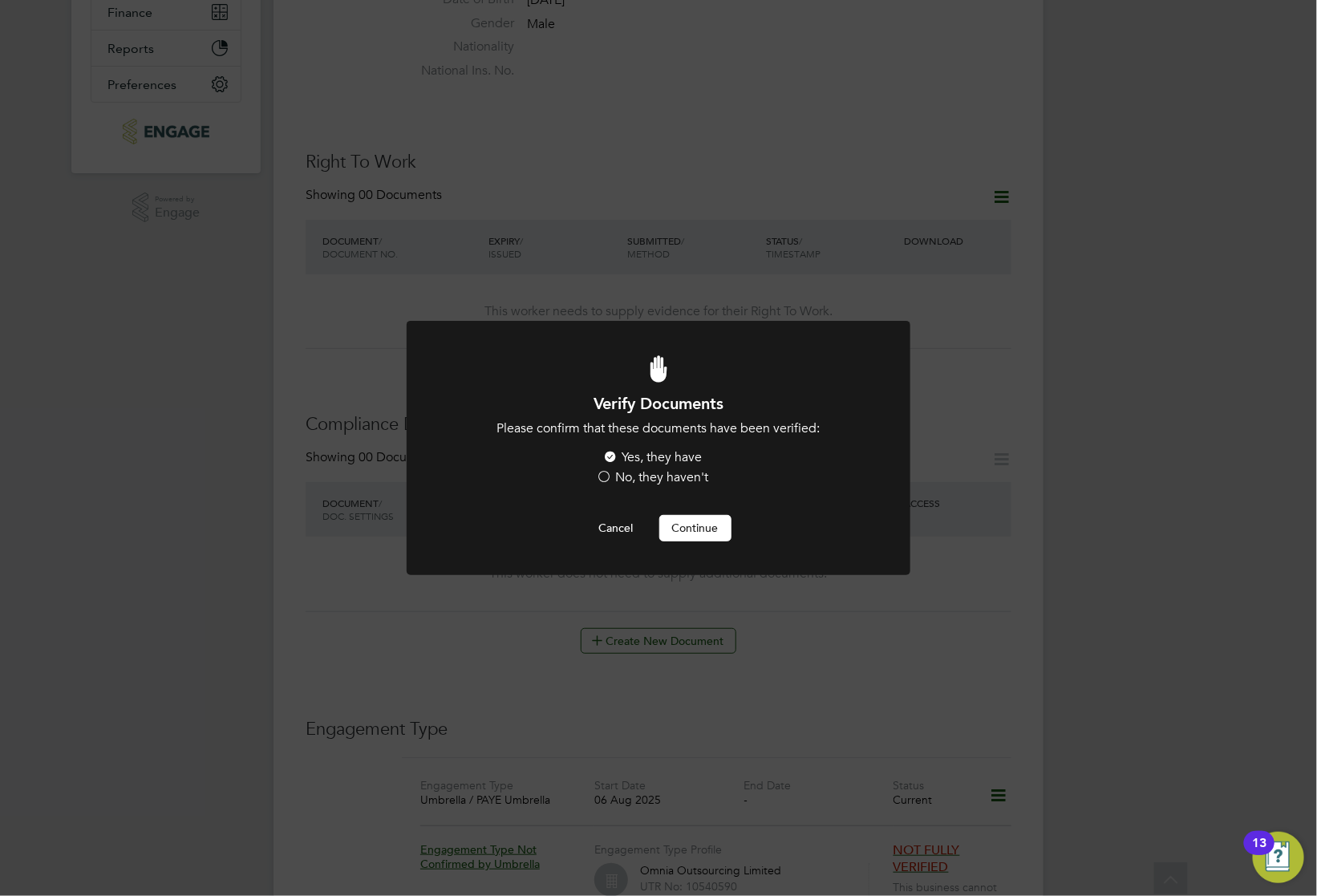 click on "Continue" at bounding box center [695, 528] 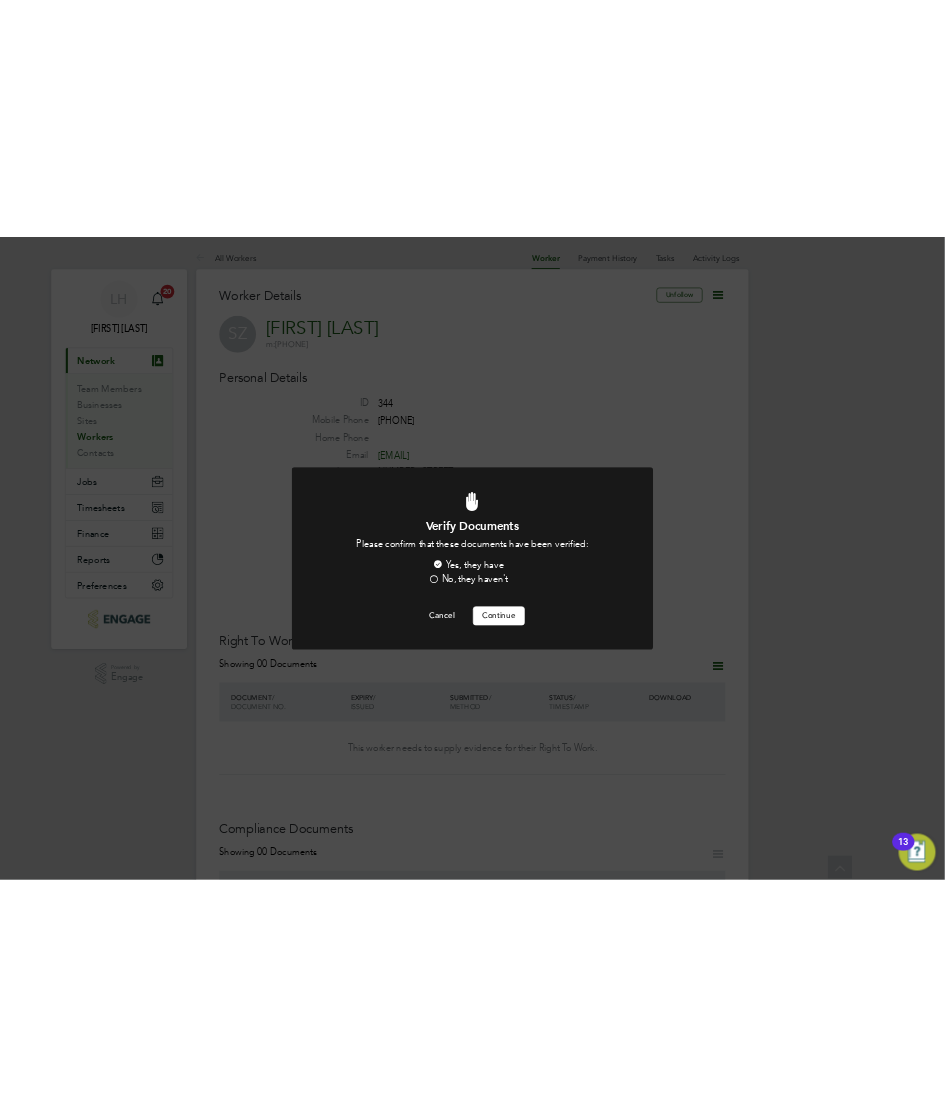 scroll, scrollTop: 500, scrollLeft: 0, axis: vertical 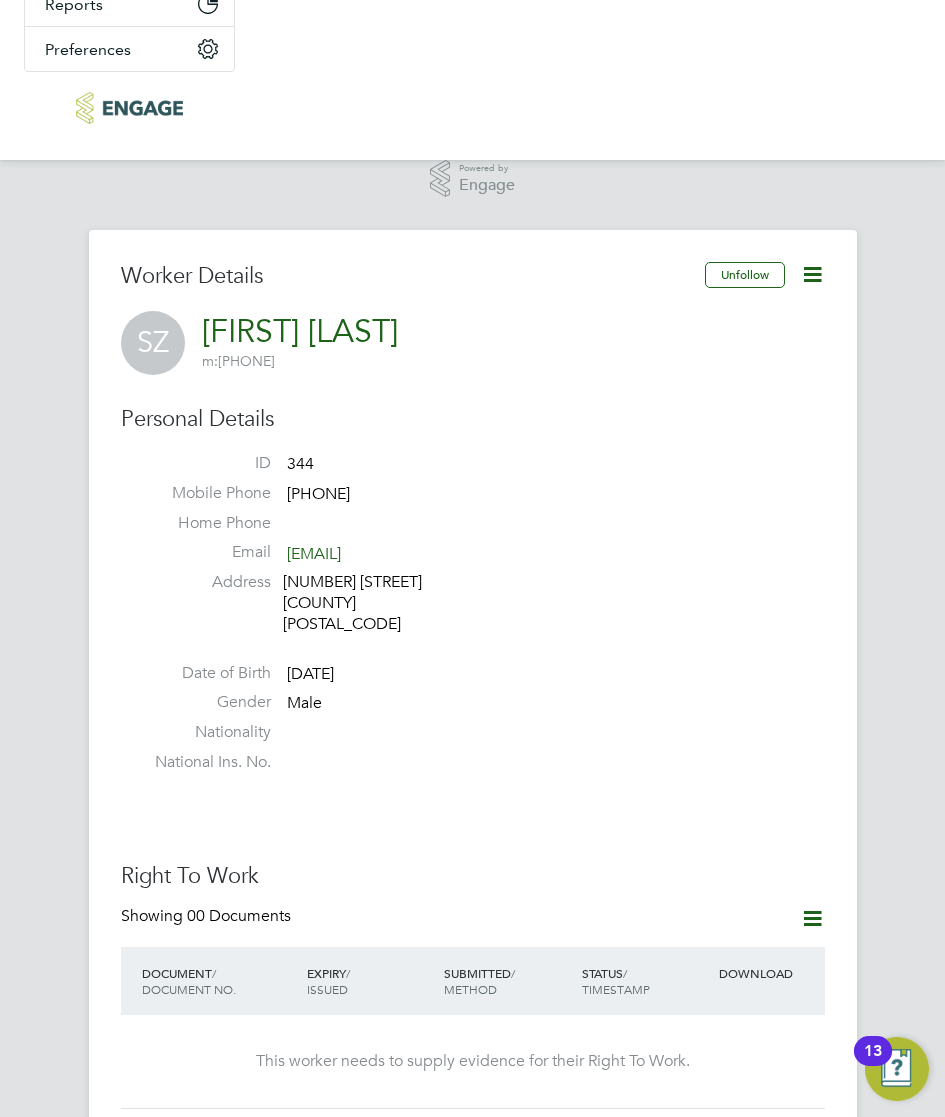 click on "Nationality" 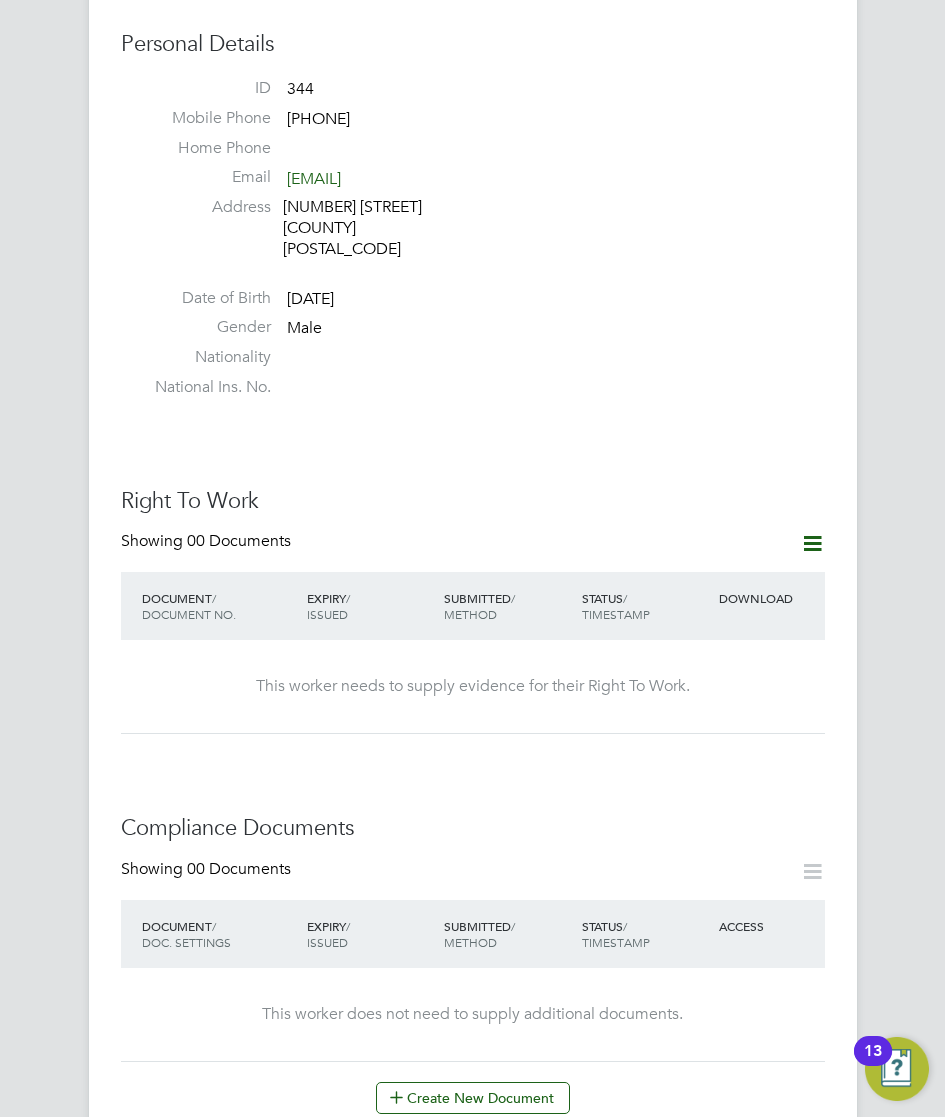 scroll, scrollTop: 1000, scrollLeft: 0, axis: vertical 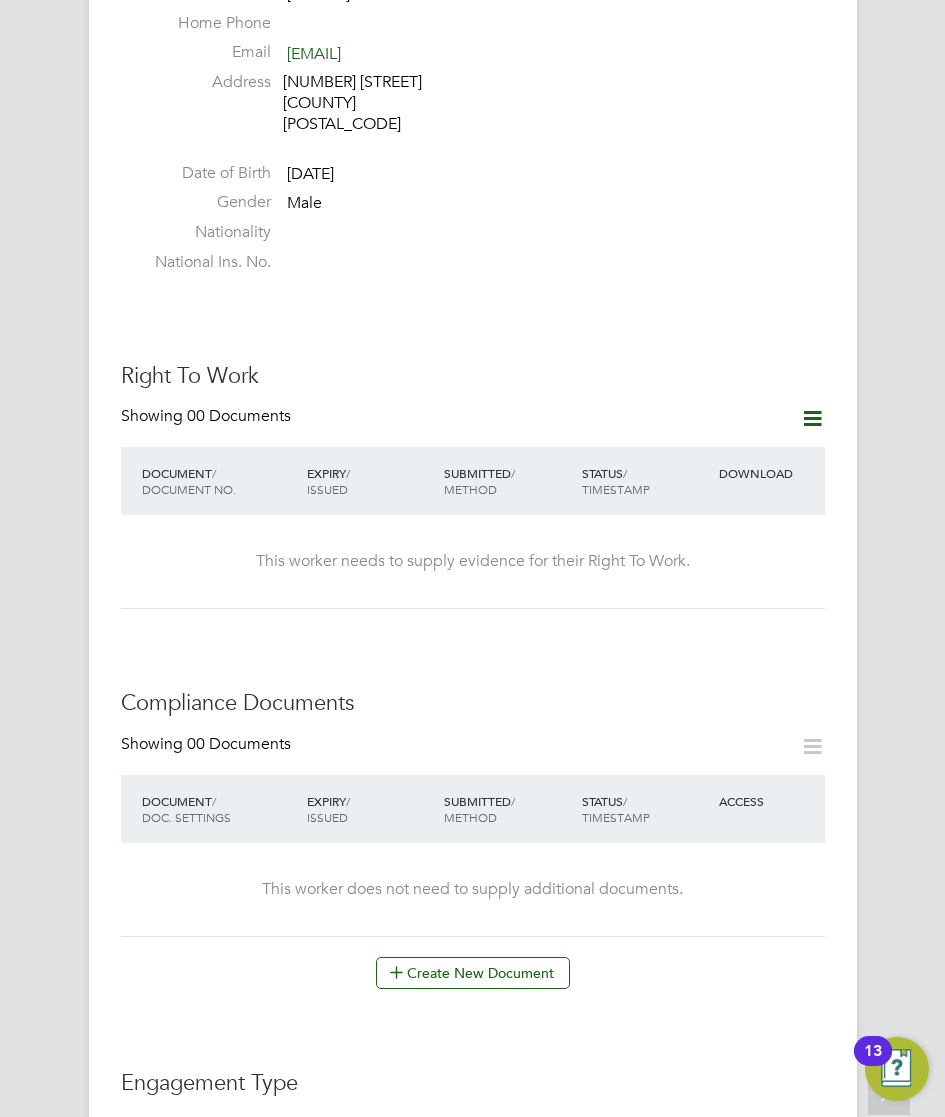 click 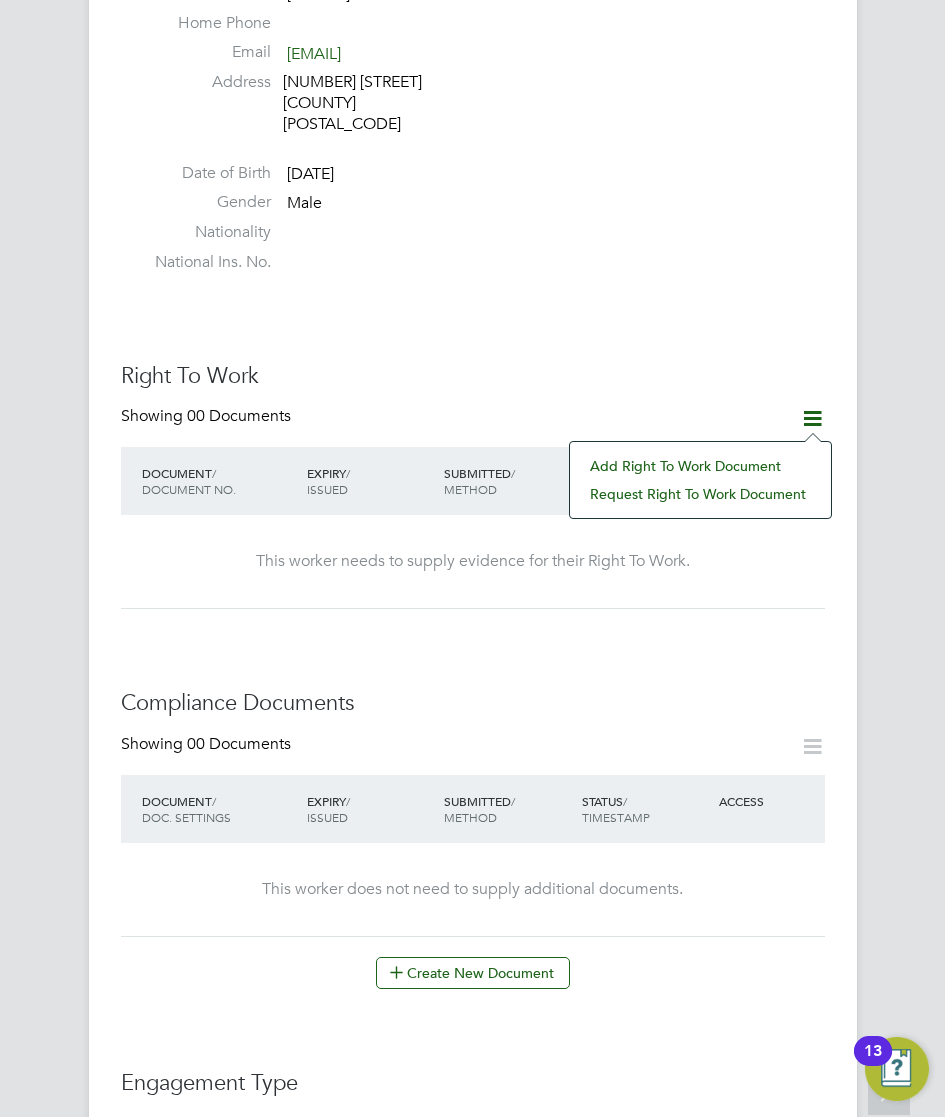 click on "Add Right To Work Document" 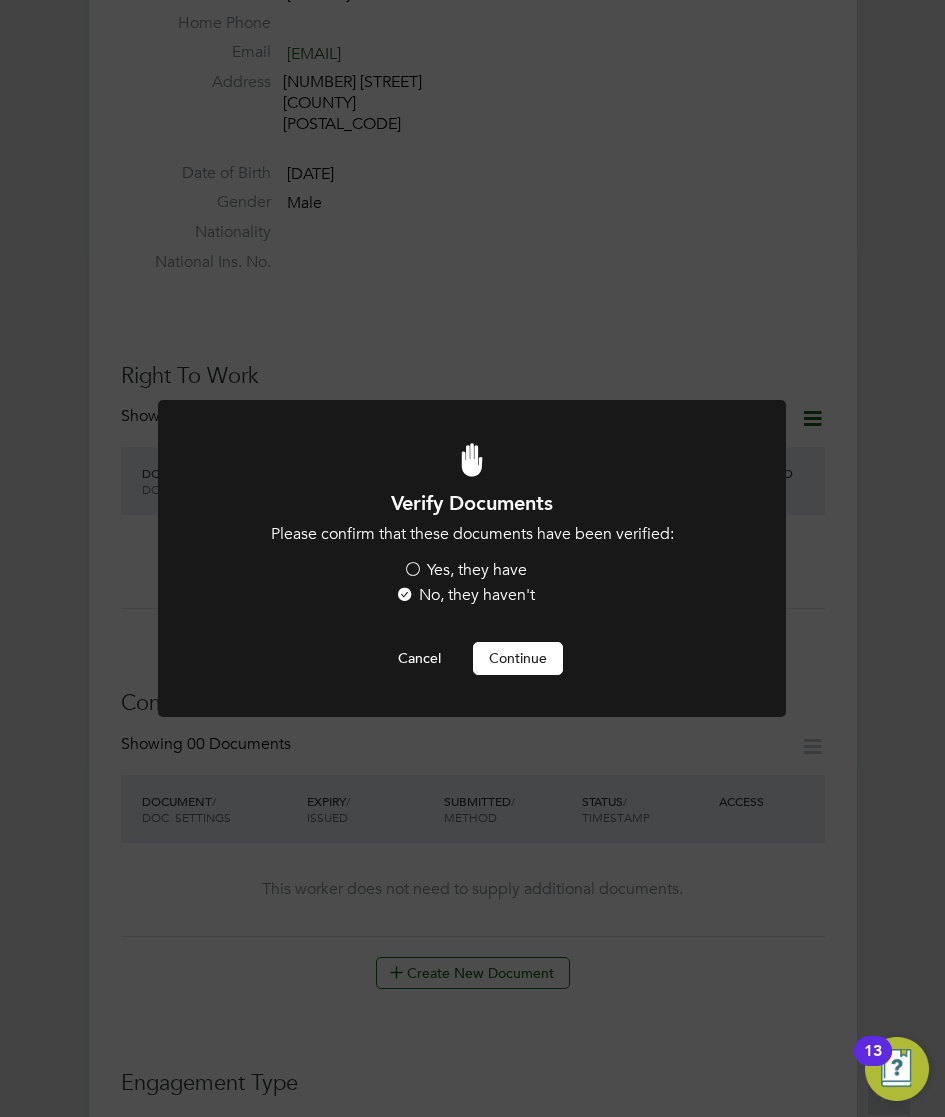 scroll, scrollTop: 0, scrollLeft: 0, axis: both 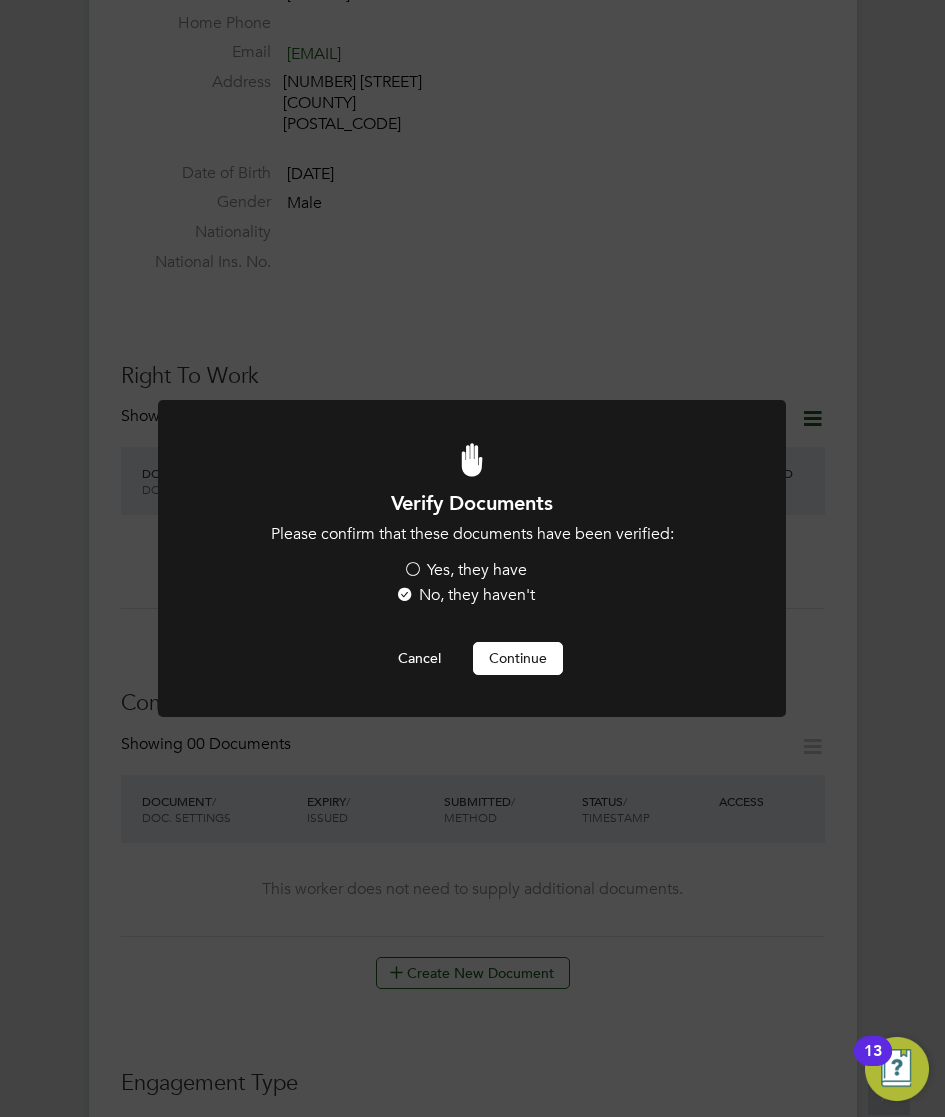click on "Yes, they have" at bounding box center [465, 570] 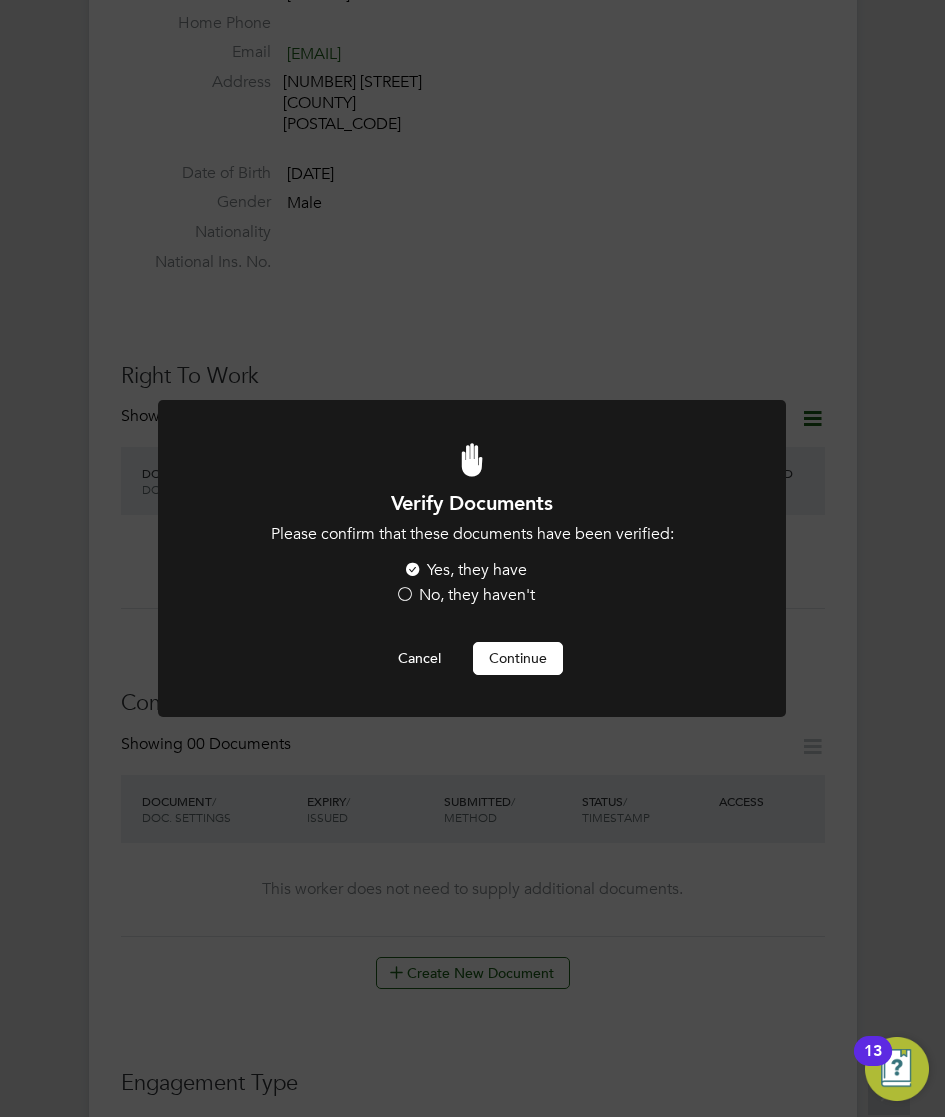 click on "Continue" at bounding box center [518, 658] 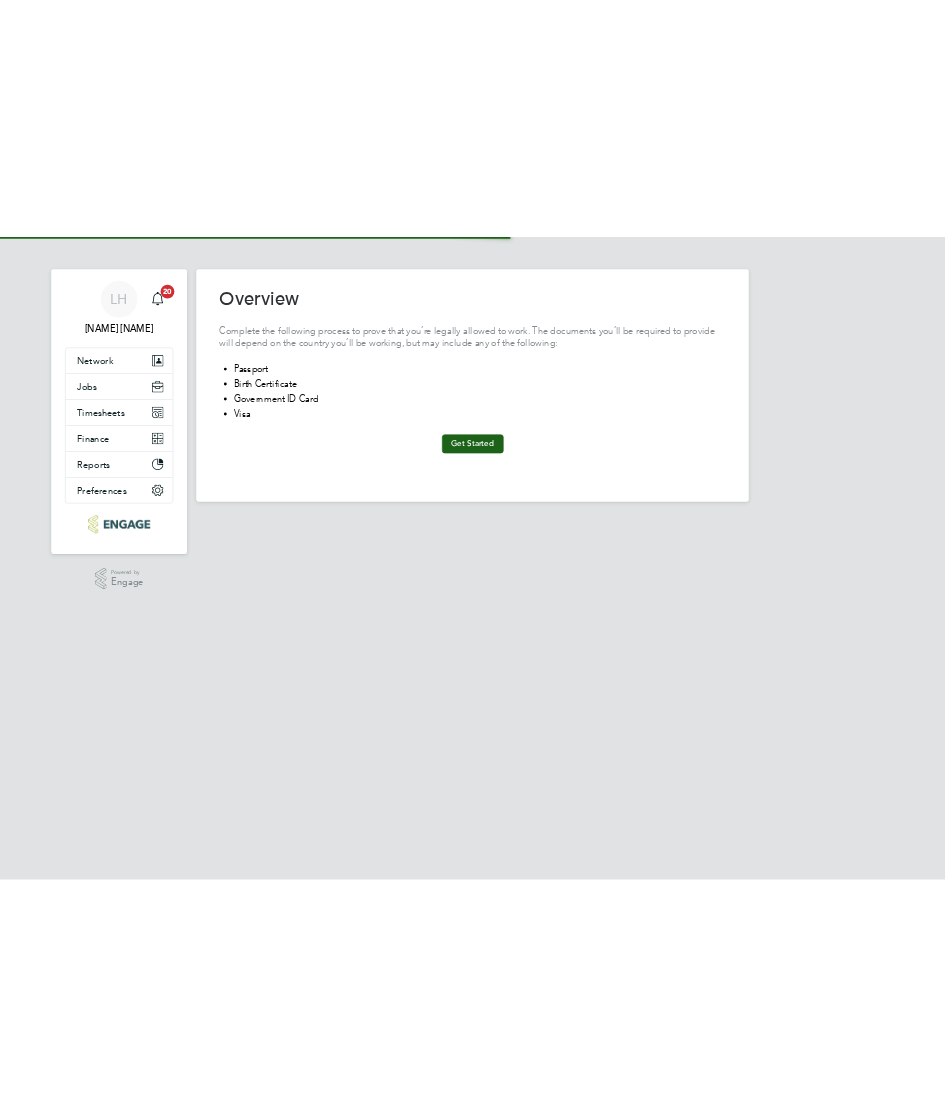 scroll, scrollTop: 0, scrollLeft: 0, axis: both 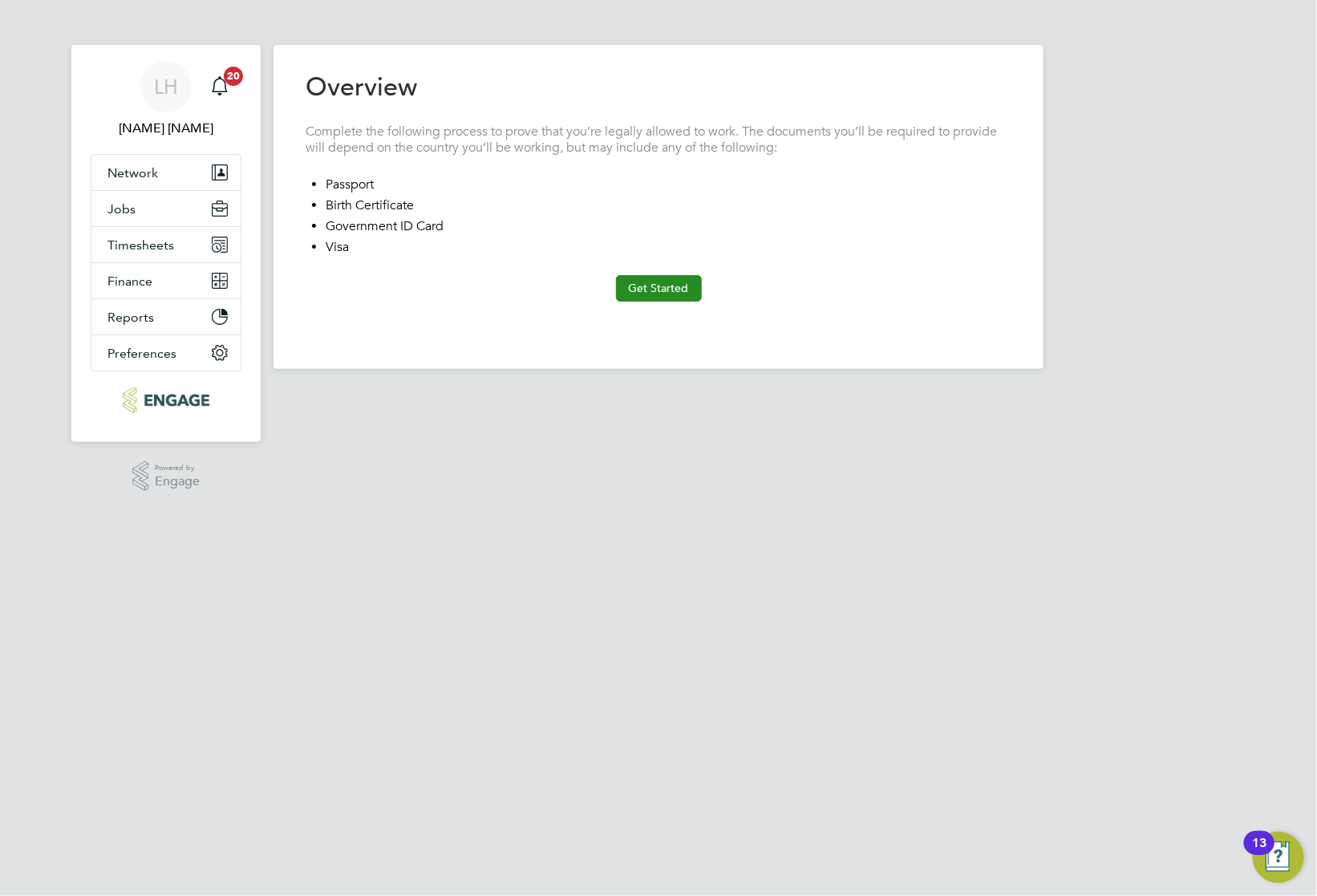 click on "Get Started" at bounding box center (658, 288) 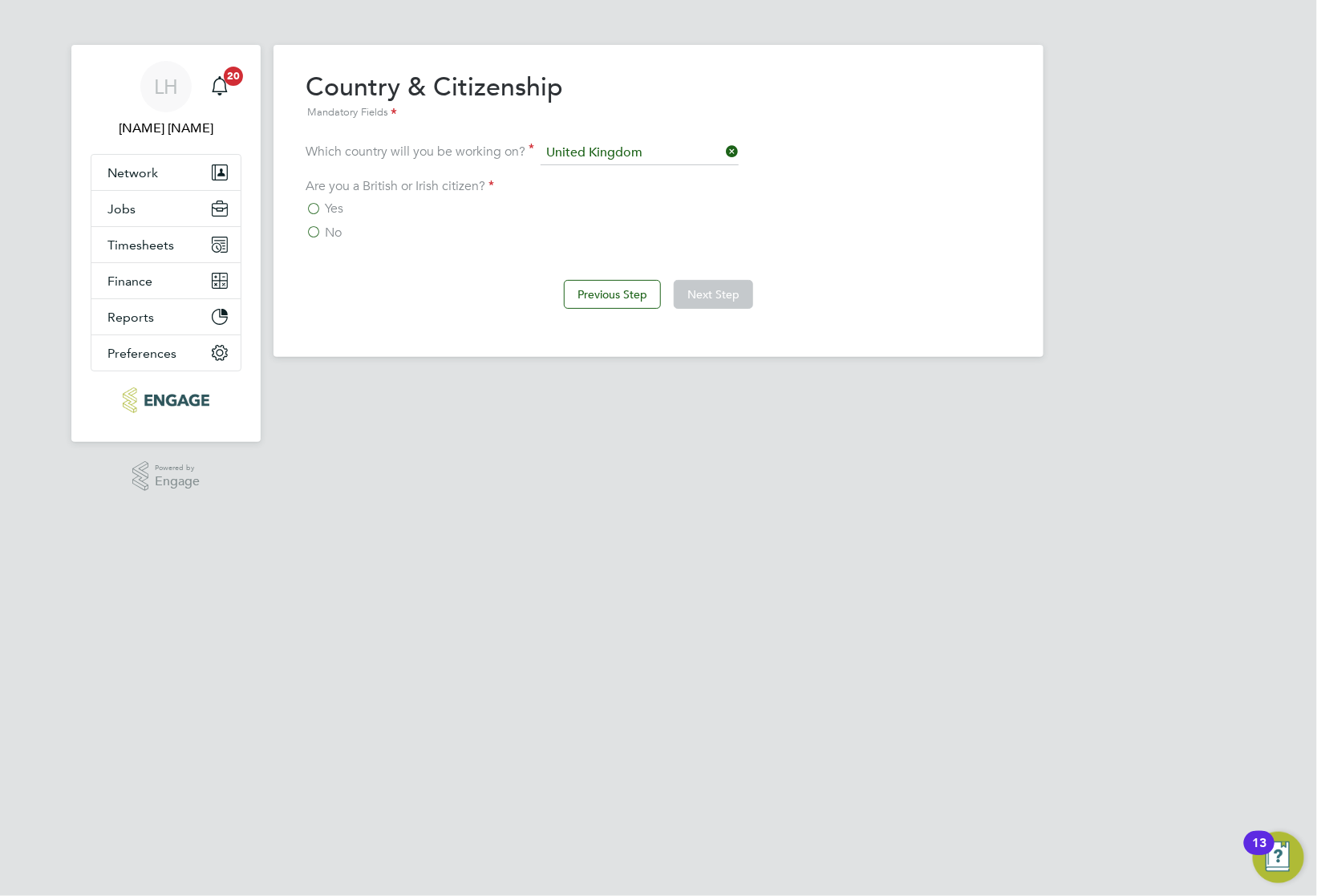 click on "No" at bounding box center (323, 233) 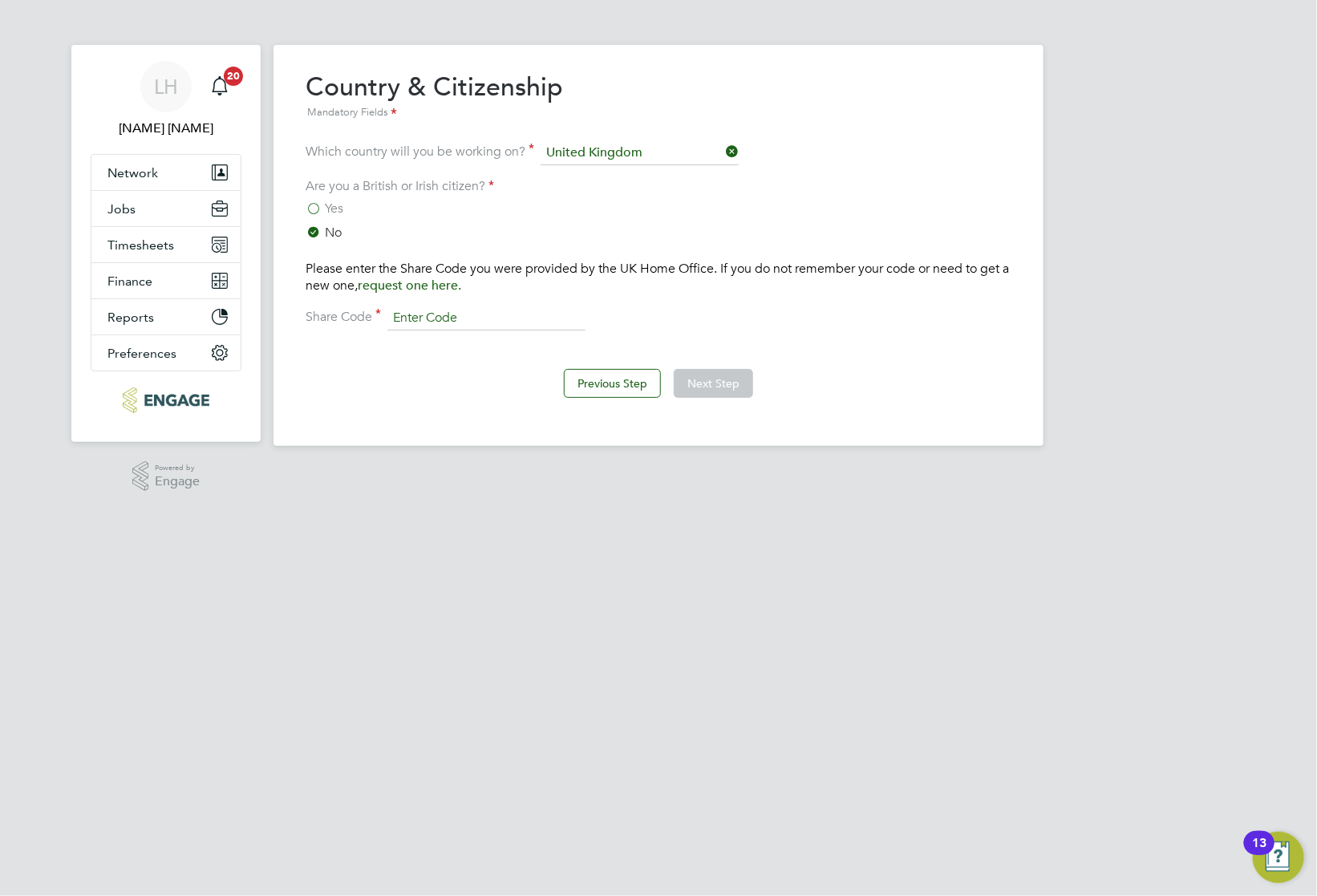 click at bounding box center [486, 318] 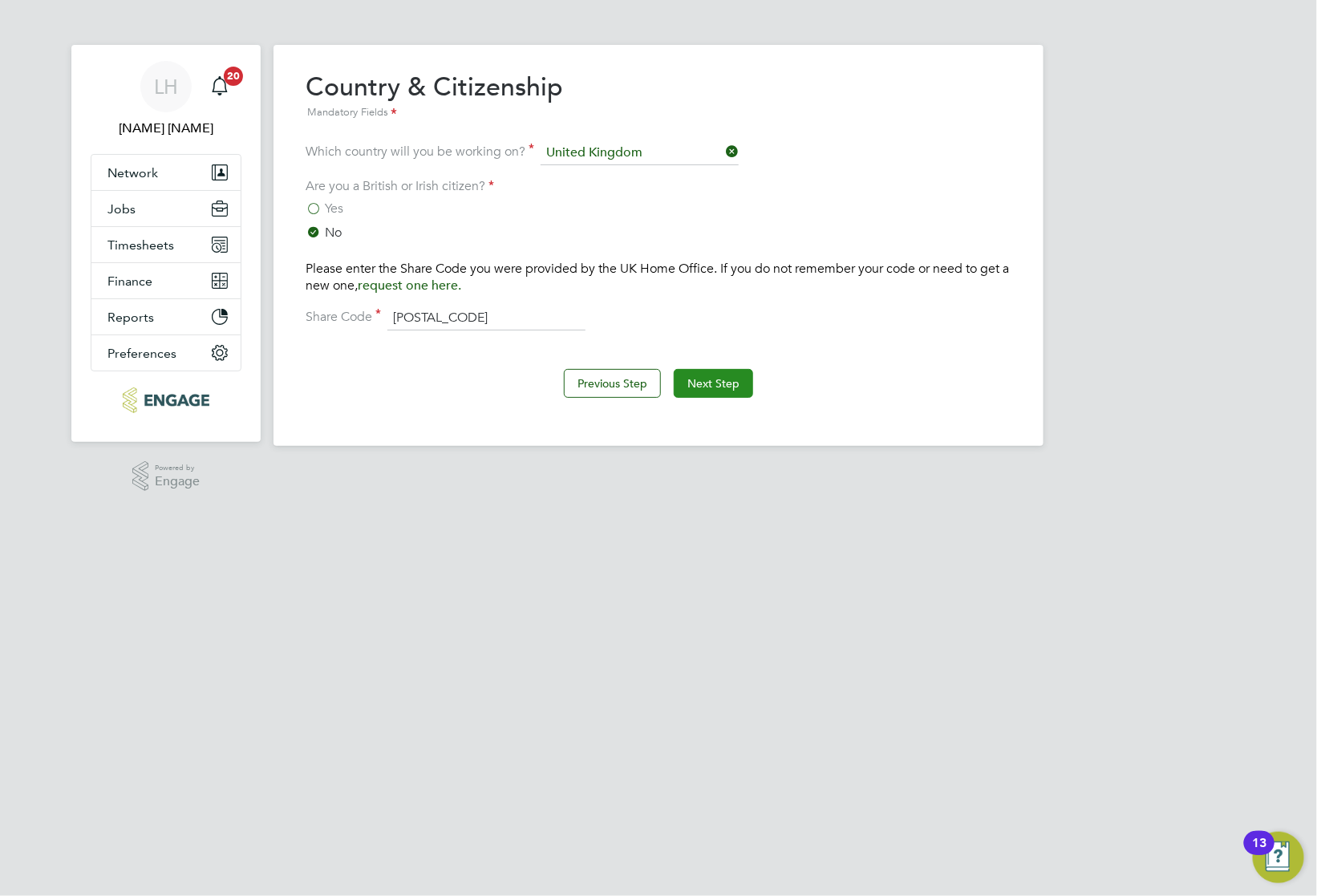 type on "[POSTAL_CODE]" 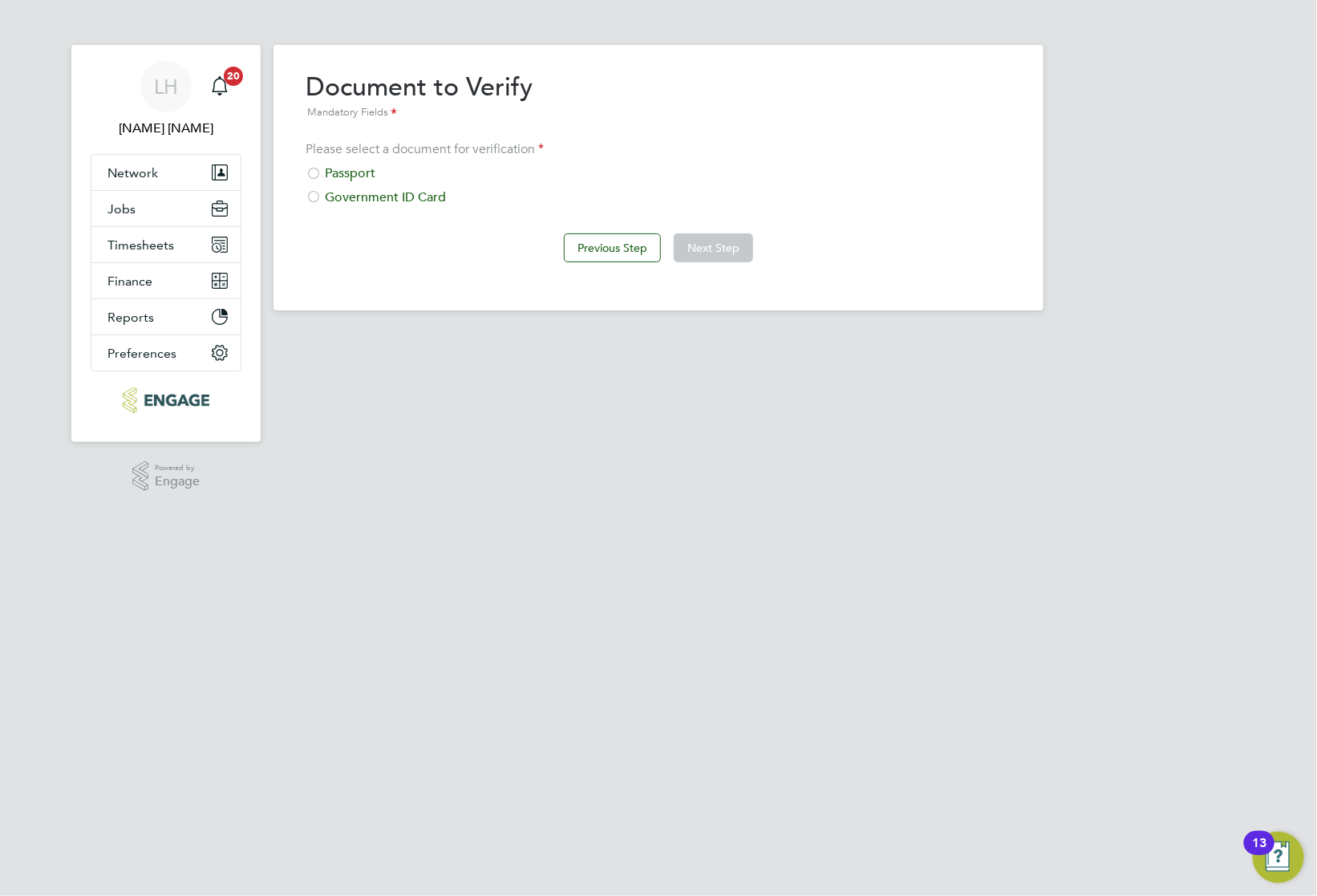 click on "LH   Lee Hall   Notifications
20   Applications:   Network
Team Members   Businesses   Sites   Workers   Contacts   Jobs
Positions   Vacancies   Placements   Timesheets
Timesheets   Expenses   Finance
Invoices & Credit Notes   Statements   Payments   Reports
Margin Report   Report Downloads   Preferences
My Business   Doc. Requirements   VMS Configurations   Notifications   Activity Logs
.st0{fill:#C0C1C2;}
Powered by Engage Overview Complete the following process to prove that you’re legally allowed to work. The documents you’ll be required to provide will depend on the country you’ll be working, but may include any of the following: Passport Birth Certificate Government ID Card Visa Get Started Country & Citizenship" at bounding box center [658, 168] 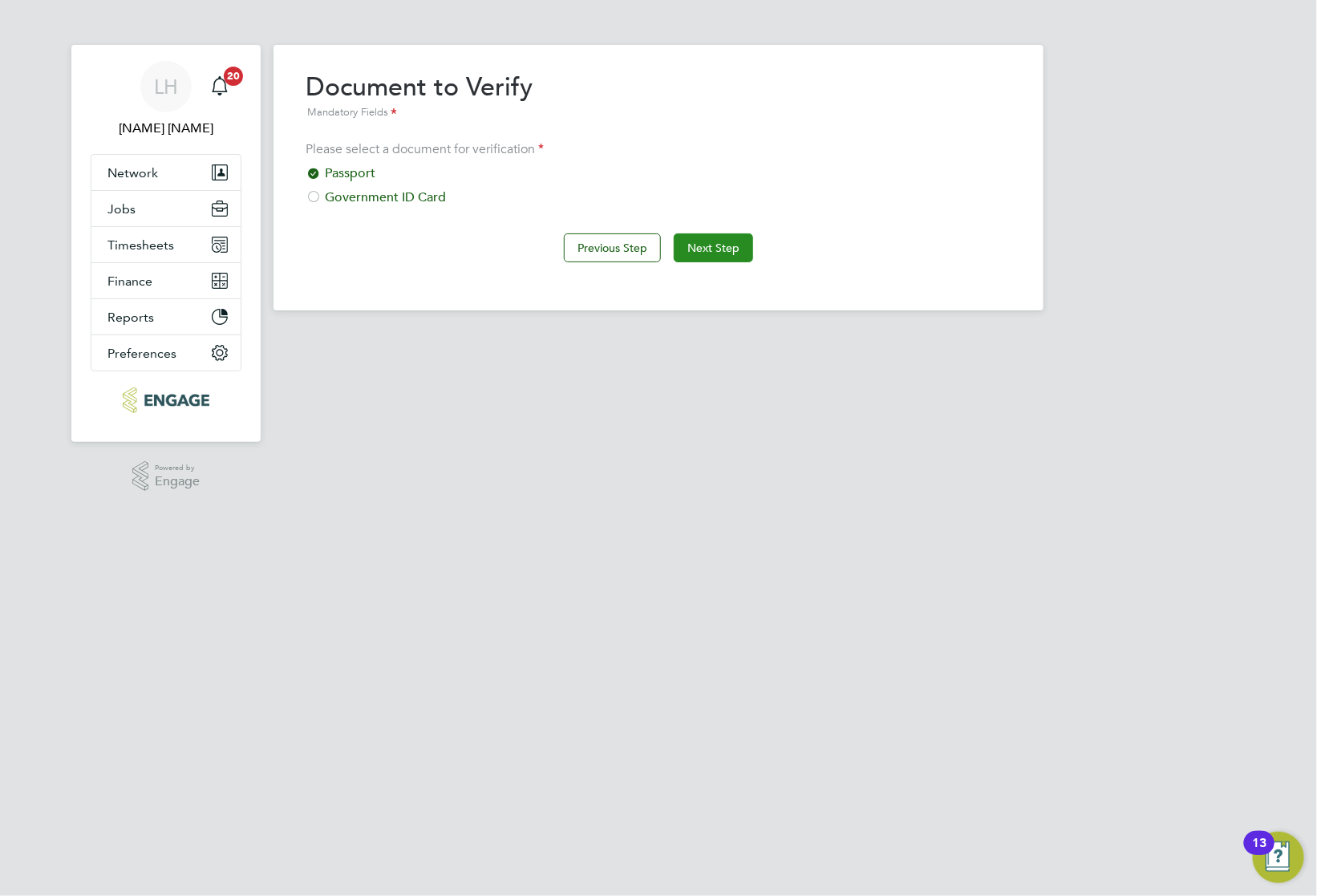 click on "Next Step" 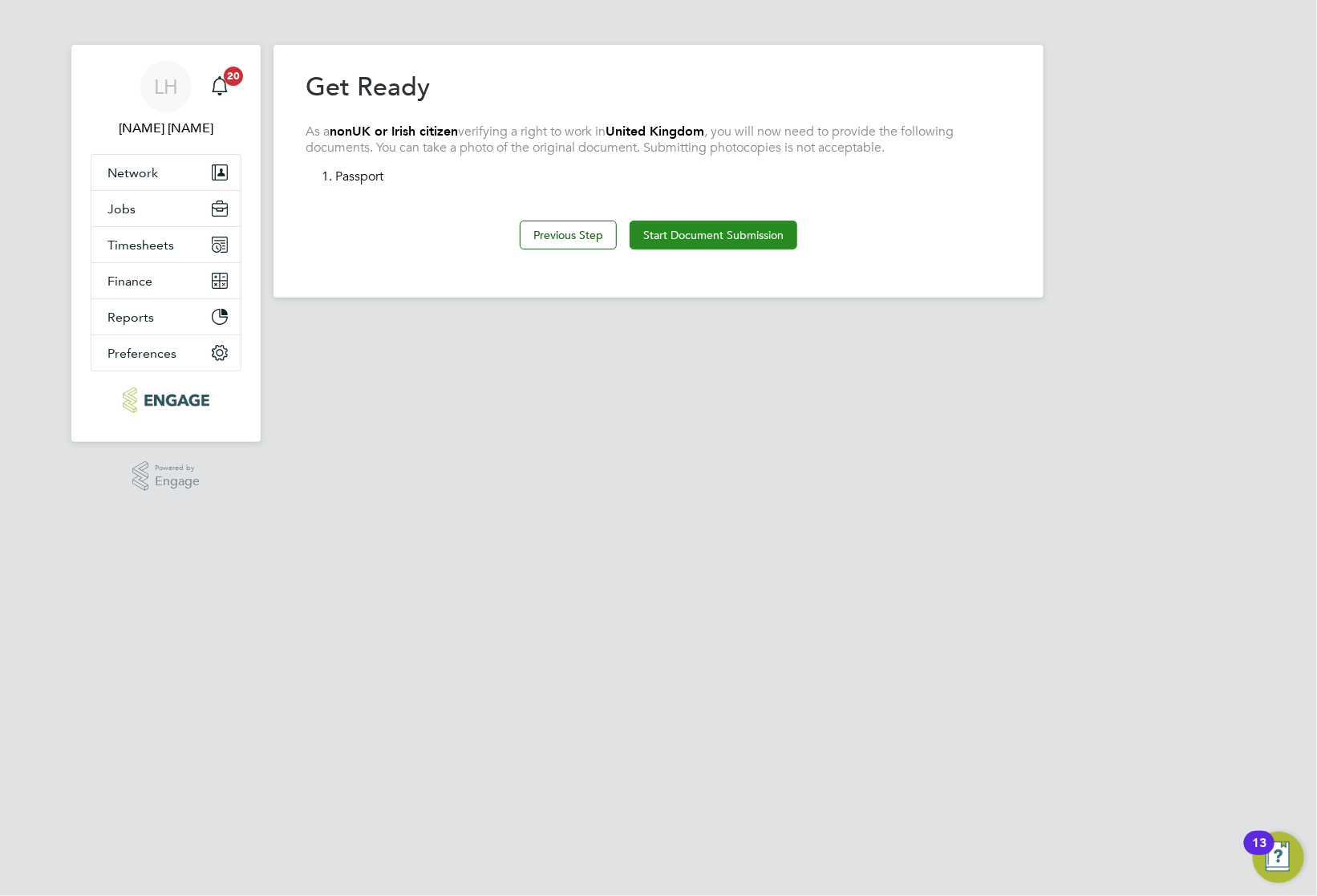 click on "Start Document Submission" 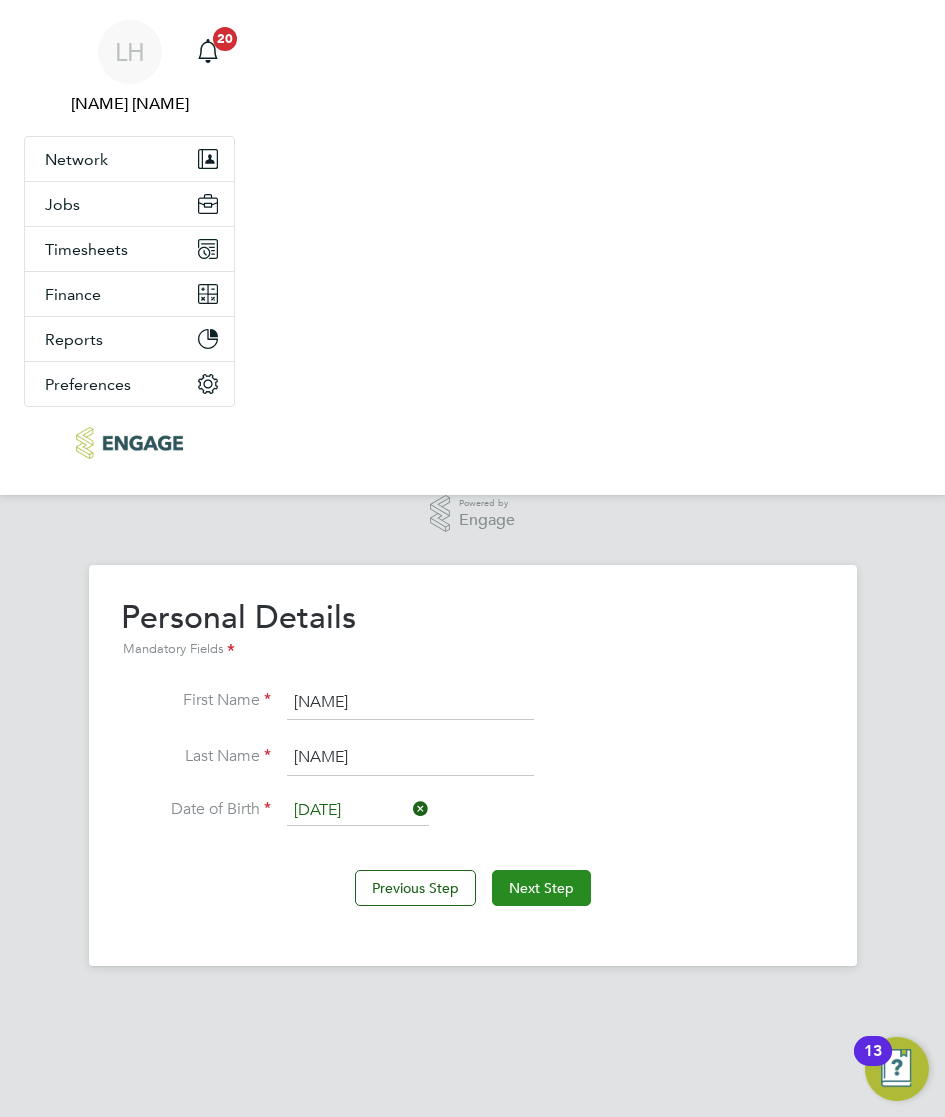 click on "Next Step" 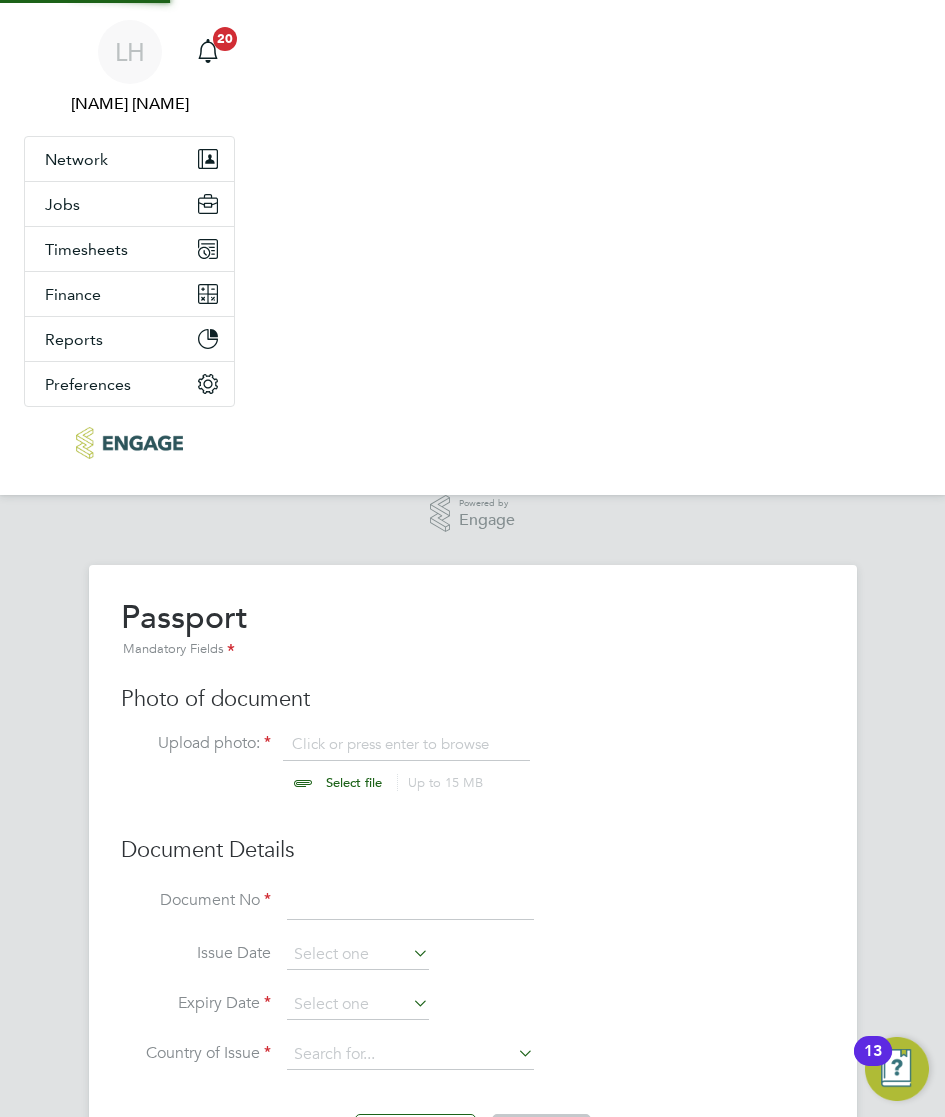 scroll, scrollTop: 11, scrollLeft: 10, axis: both 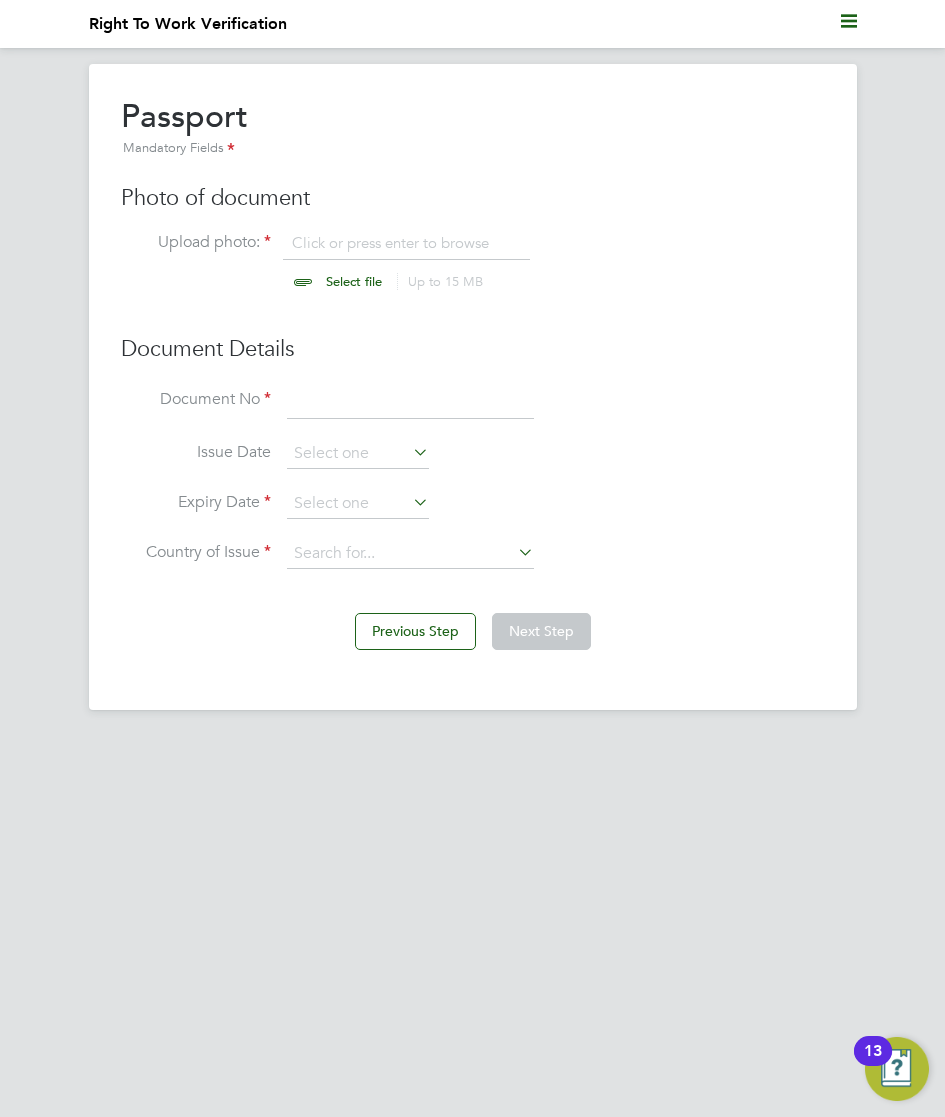 click 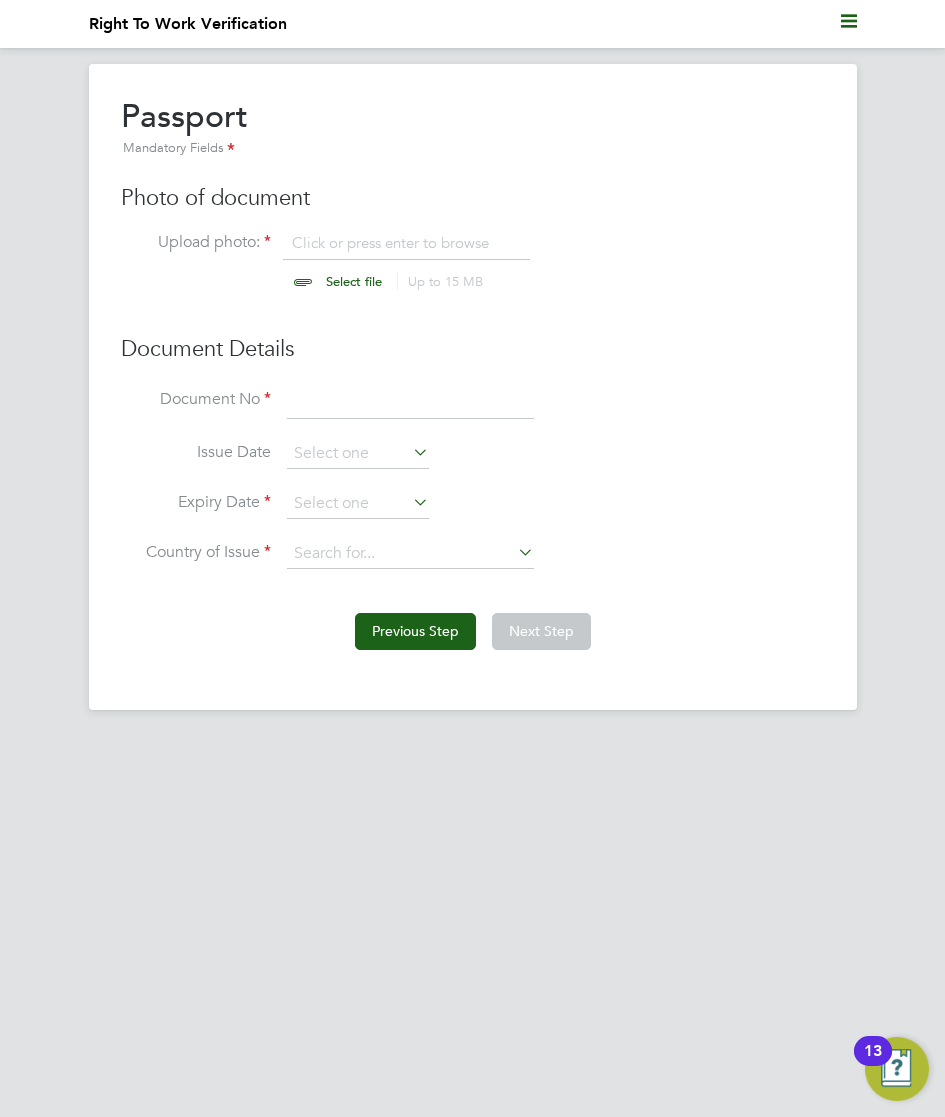 click on "Previous Step" 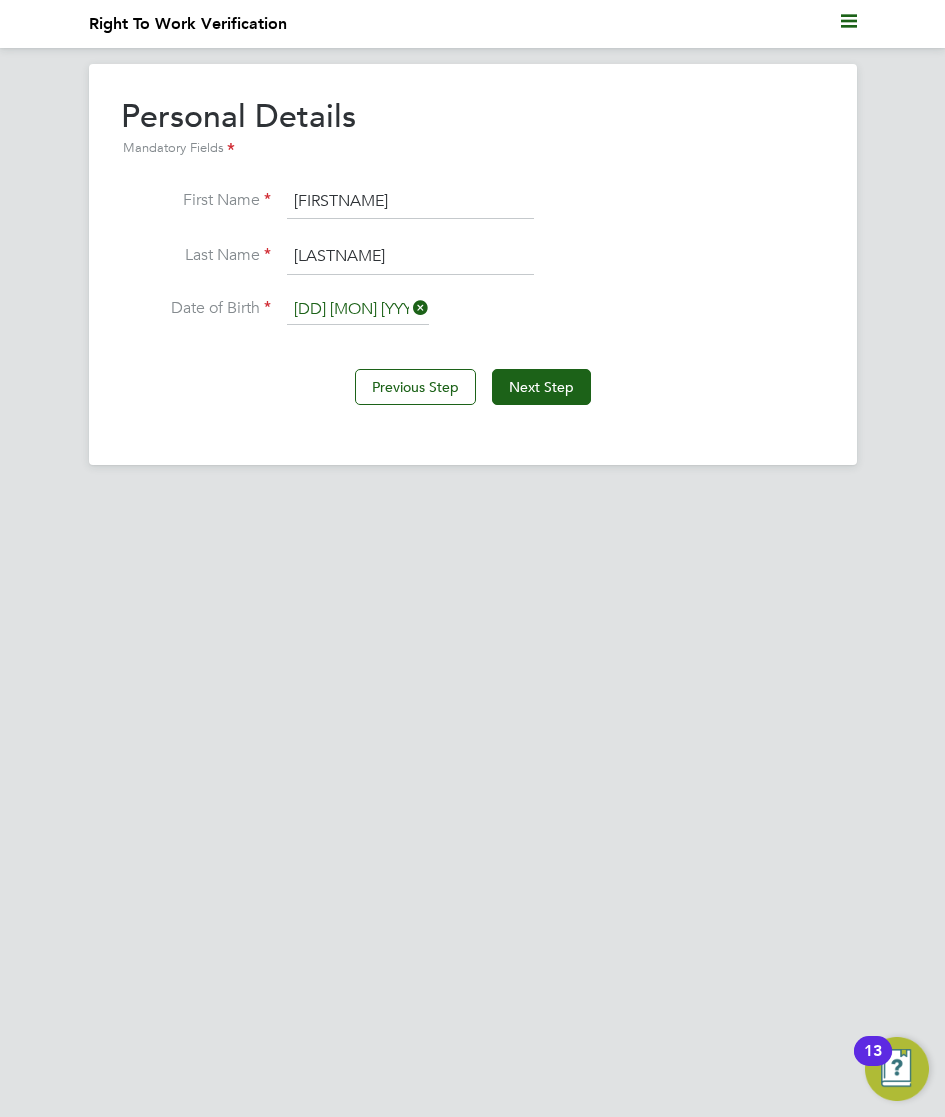 click on "Previous Step" 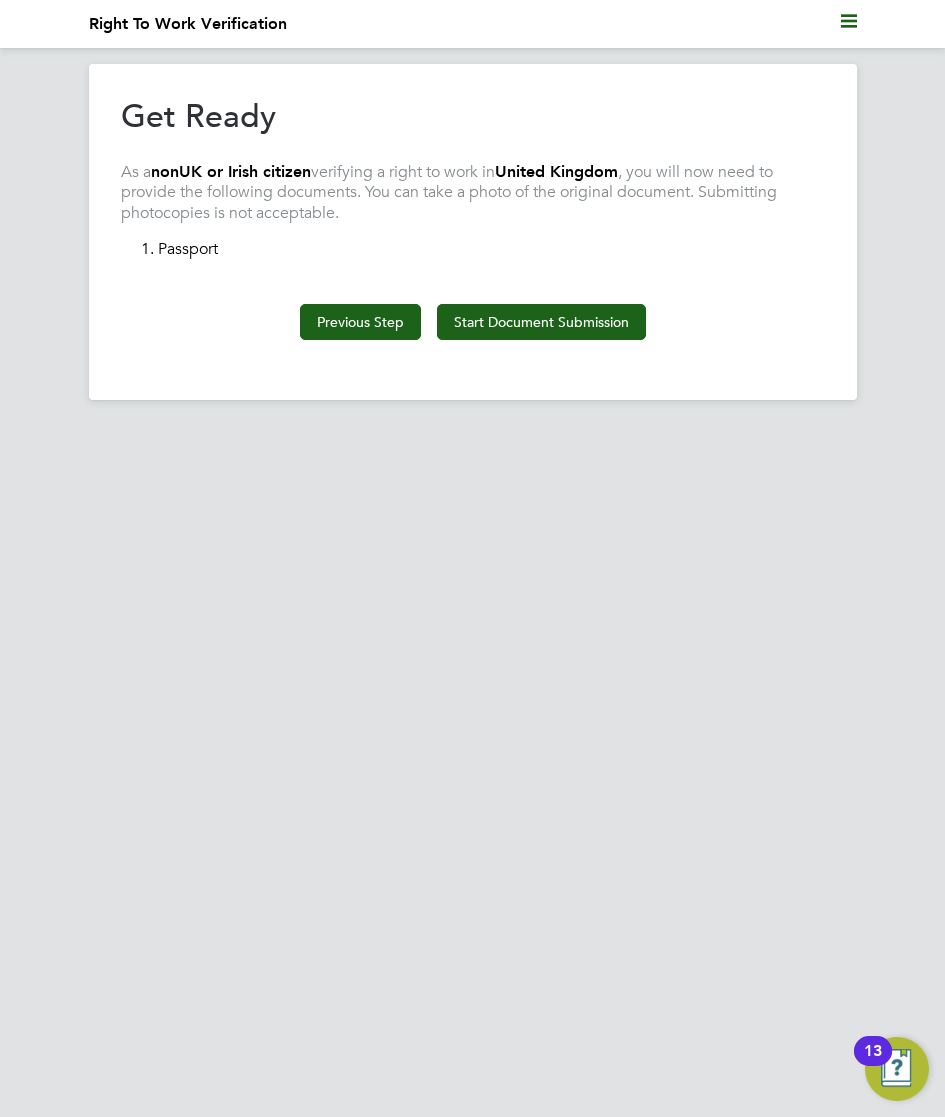 click on "Previous Step" 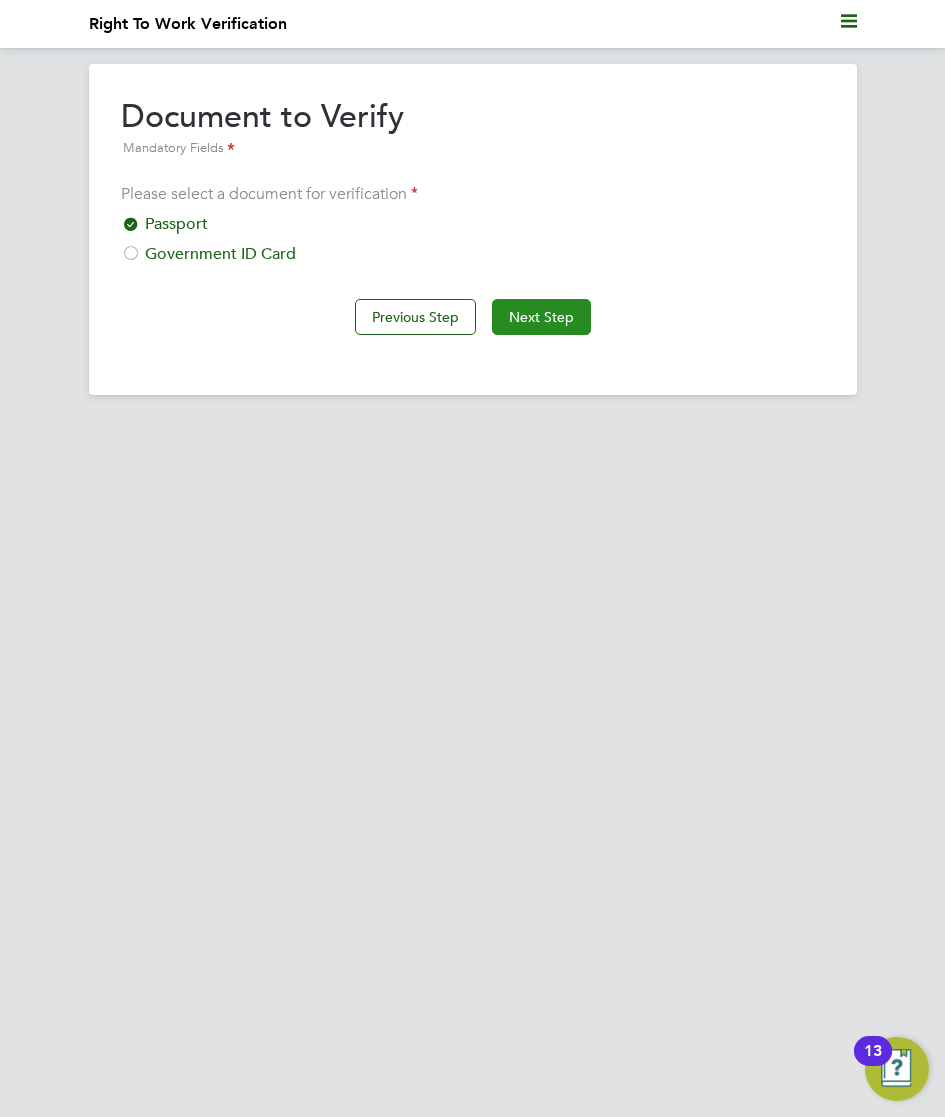 click on "Next Step" 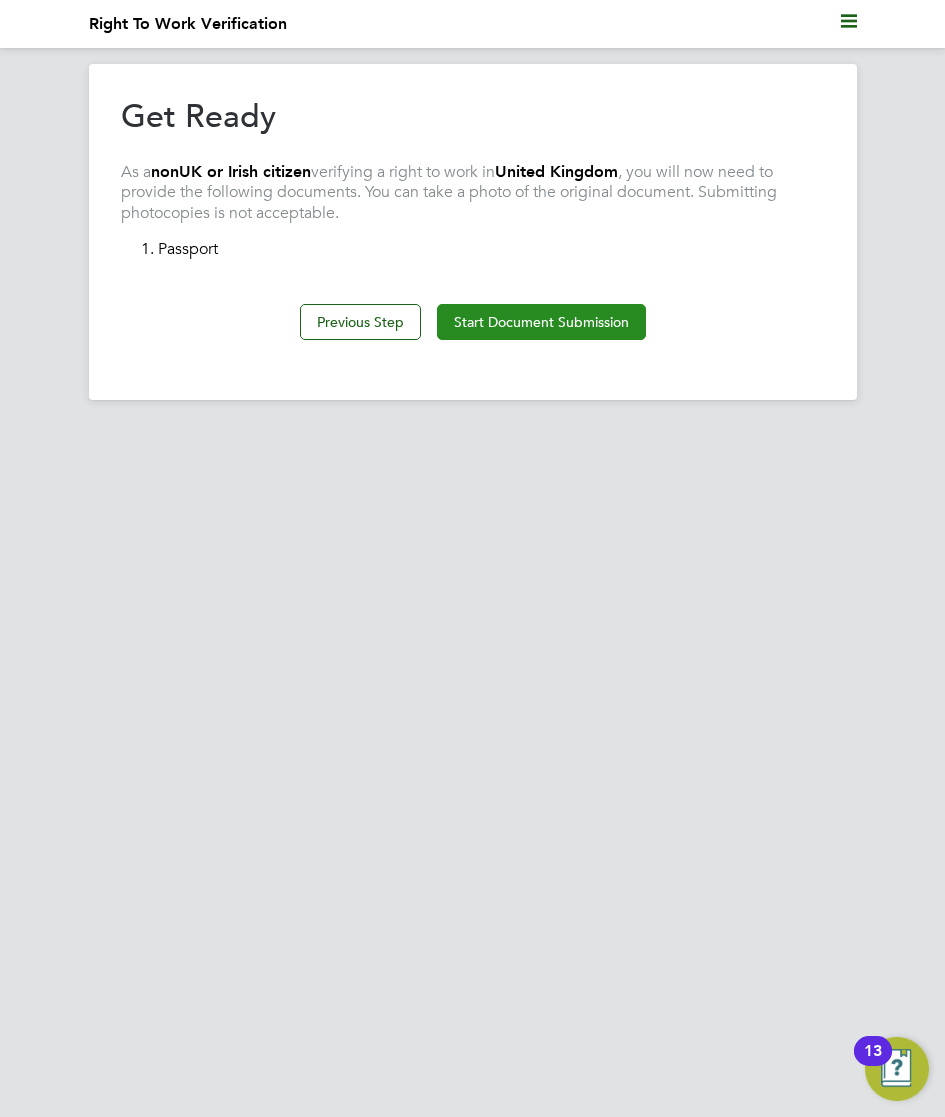 click on "Start Document Submission" 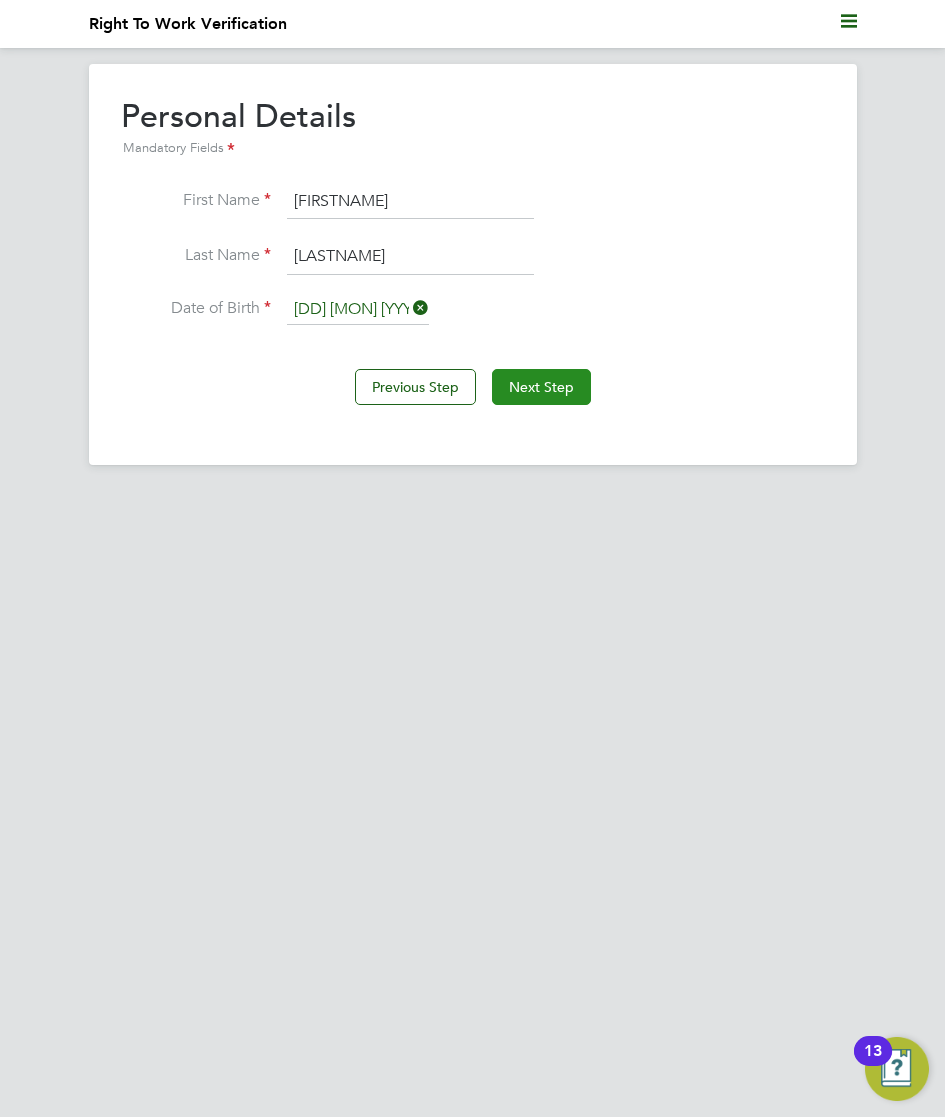 click on "Next Step" 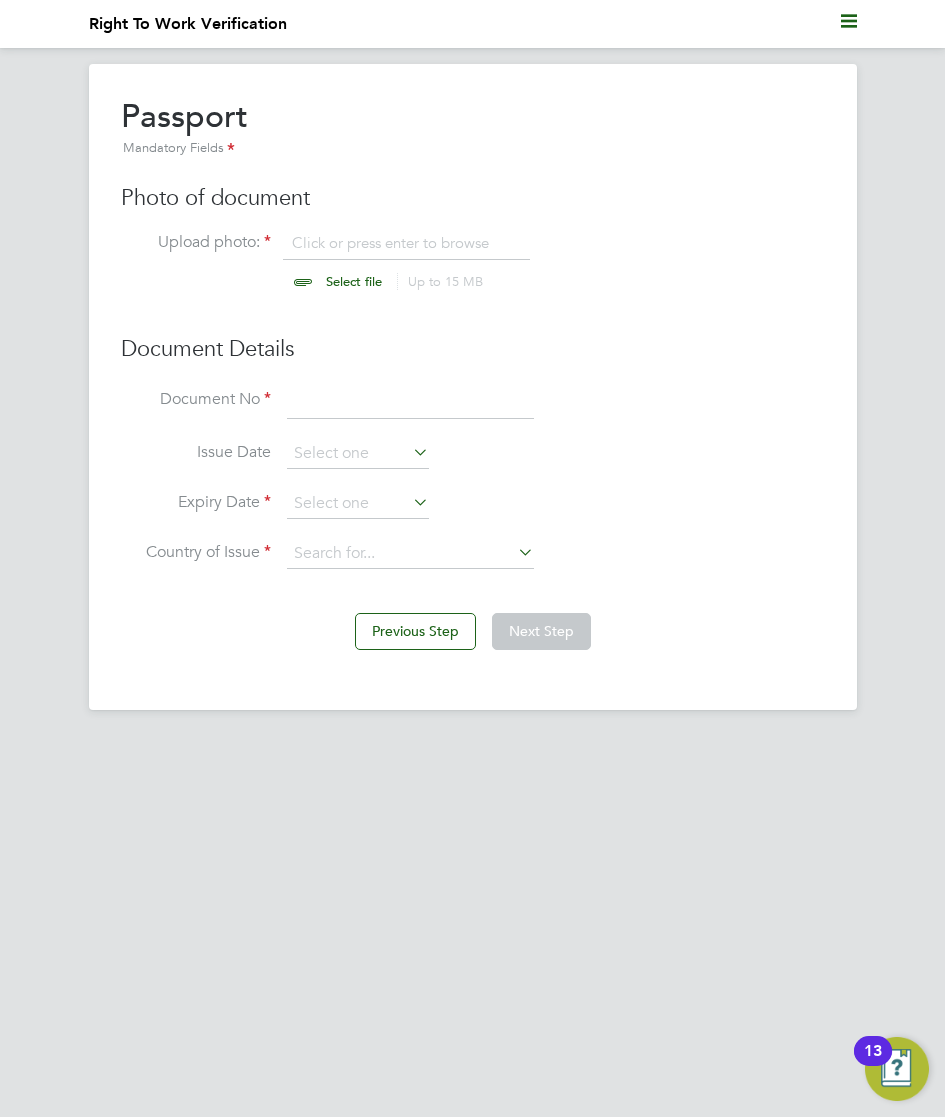 scroll, scrollTop: 11, scrollLeft: 10, axis: both 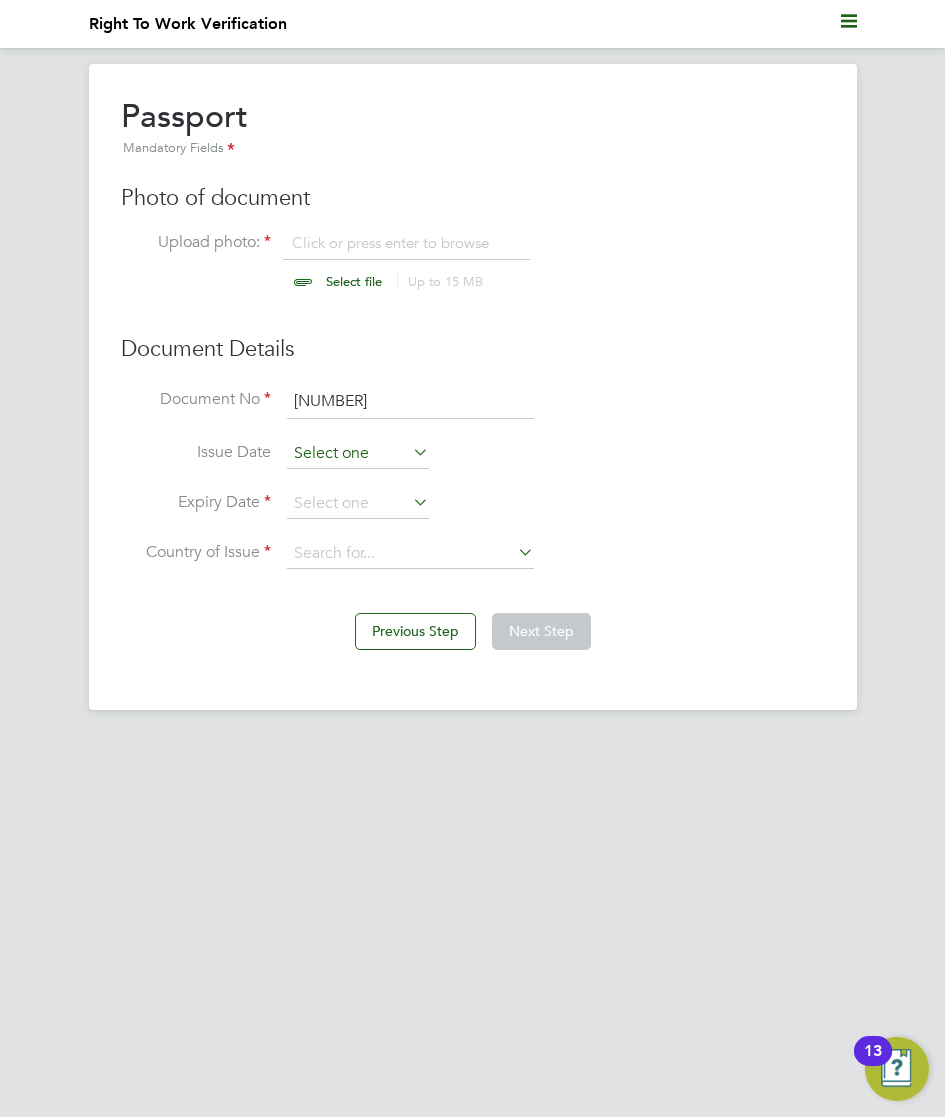 type on "[NUMBER]" 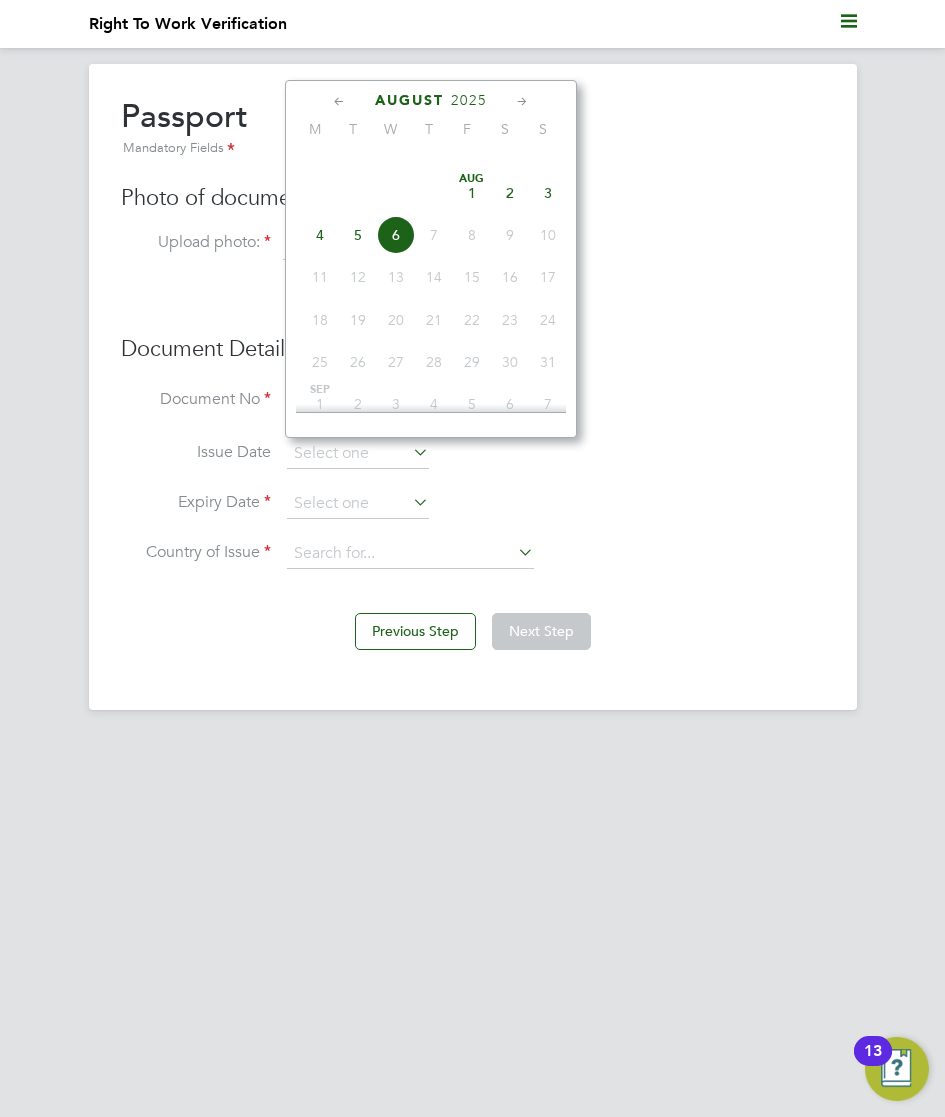 click on "2025" 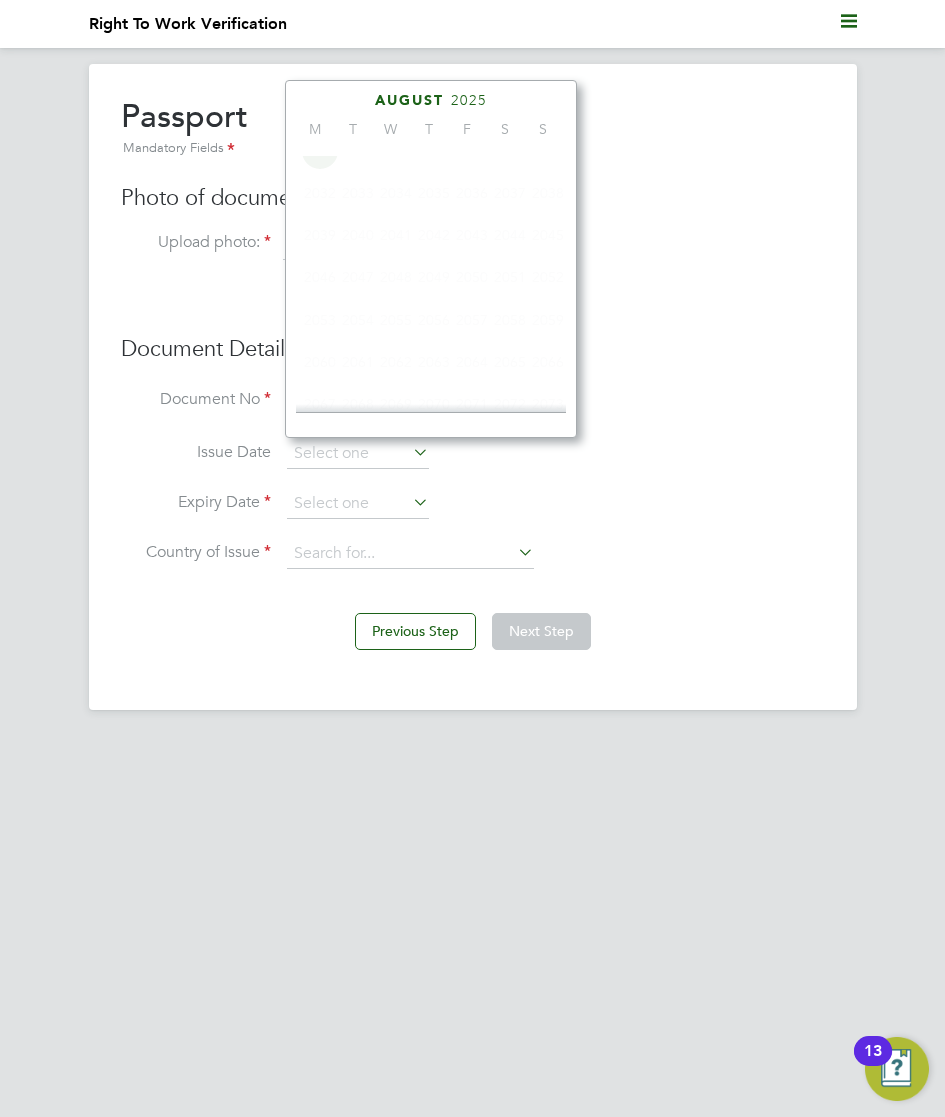 scroll, scrollTop: 540, scrollLeft: 0, axis: vertical 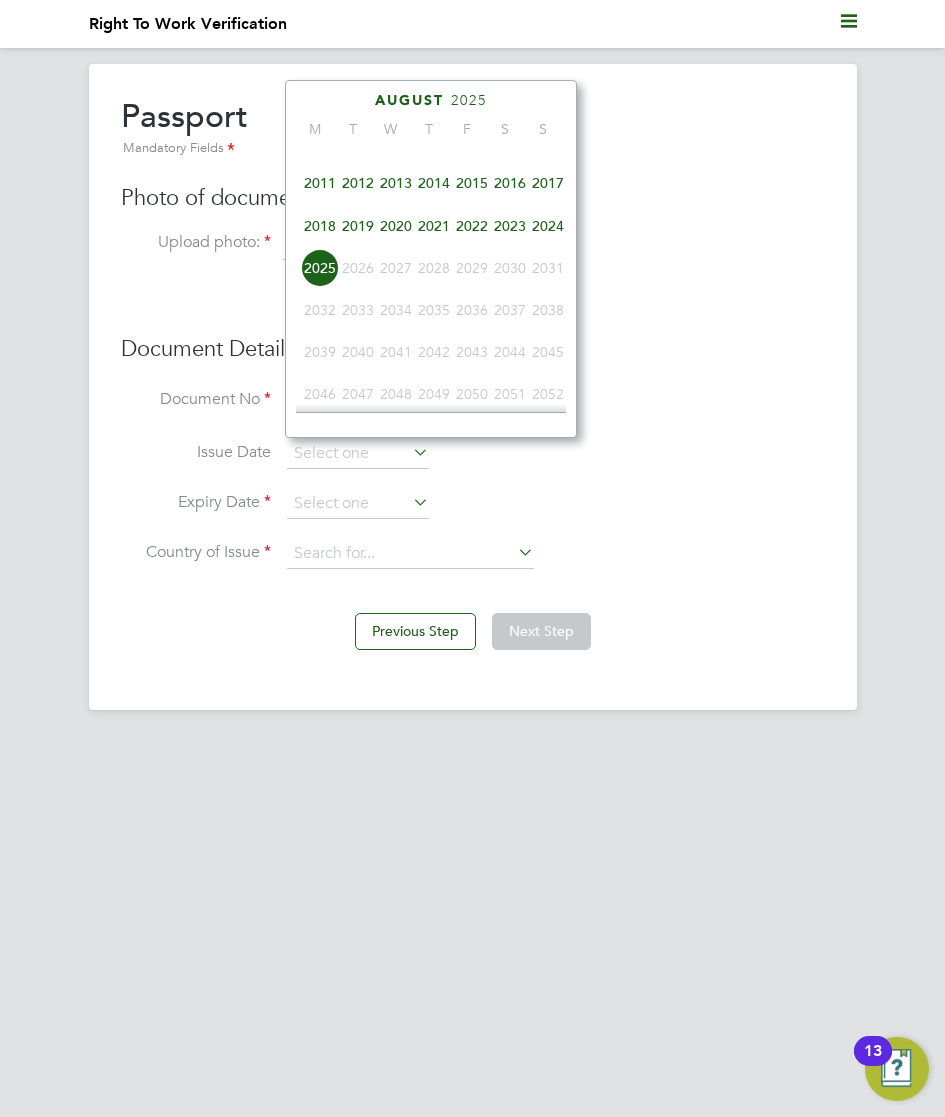 click on "2011" 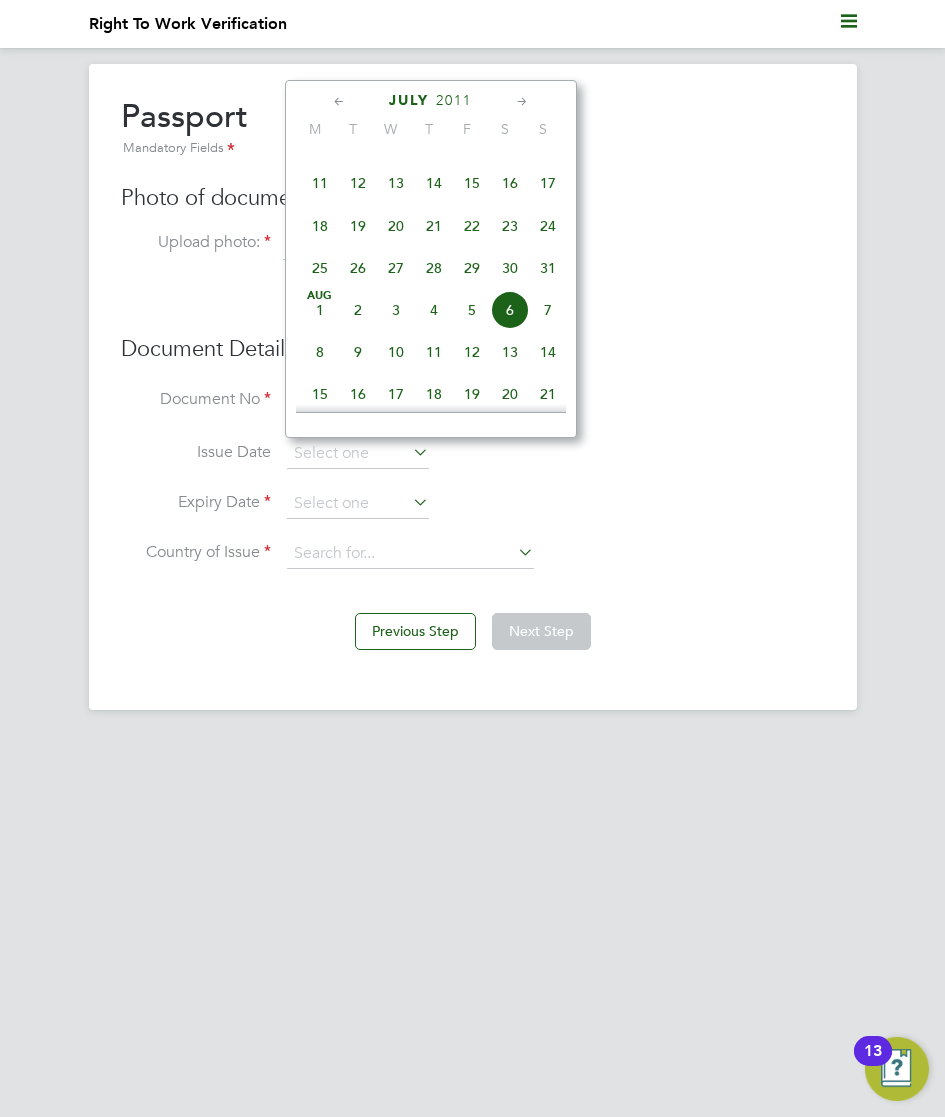 click on "27" 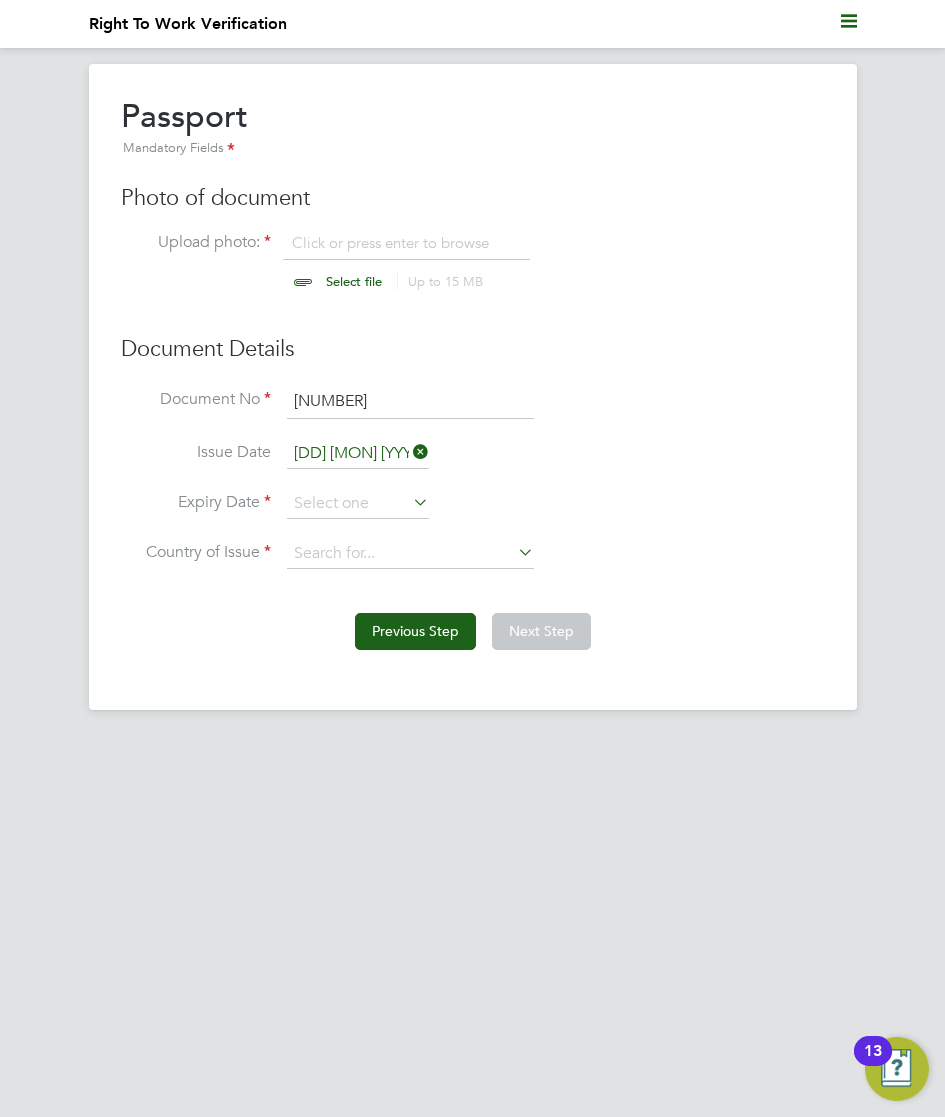 click on "Previous Step" 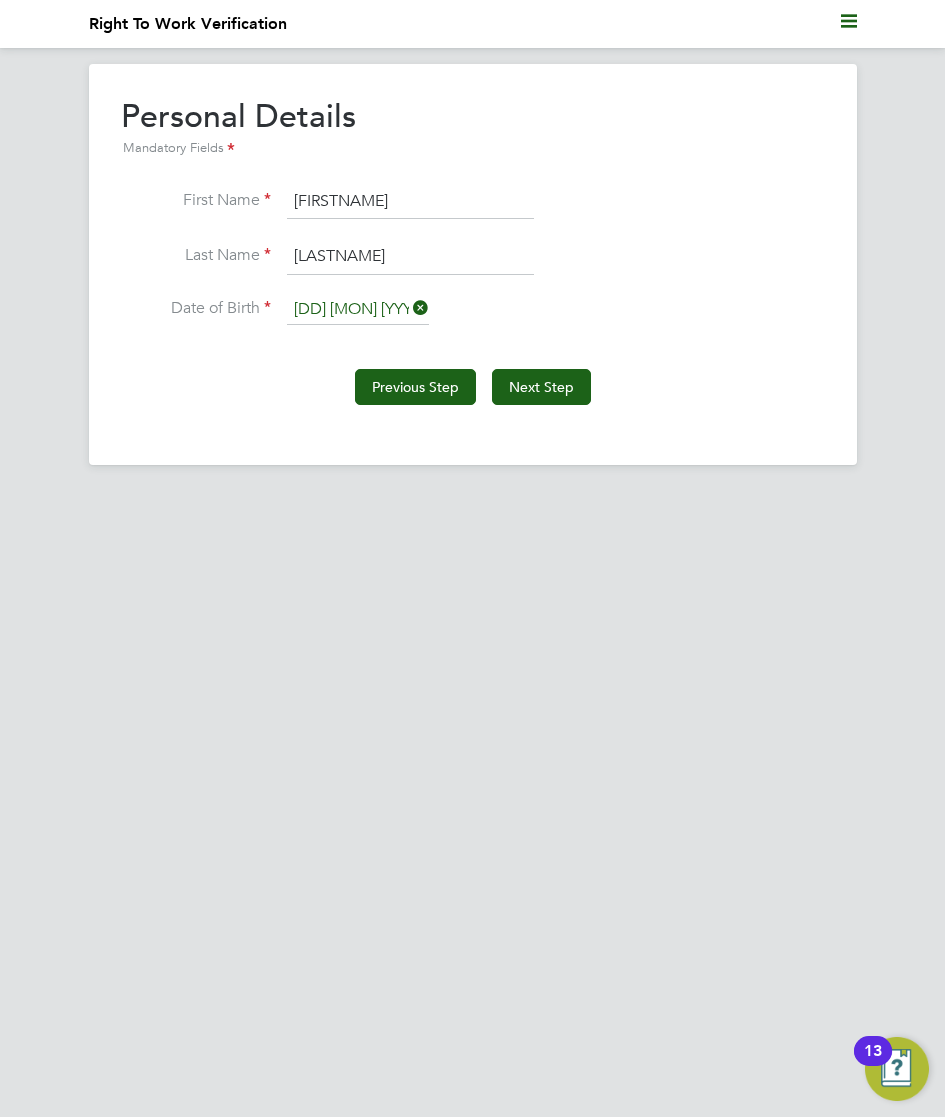 click on "Previous Step" 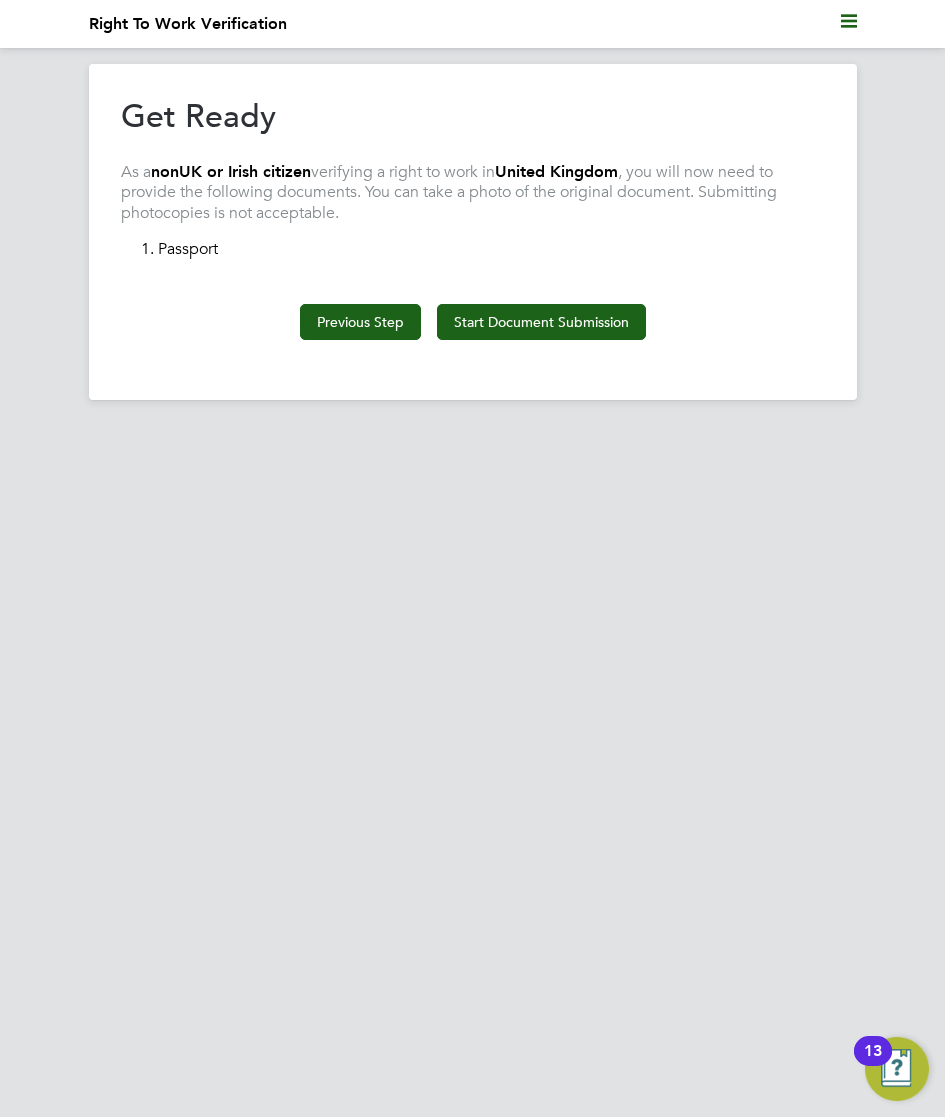 click on "Previous Step" 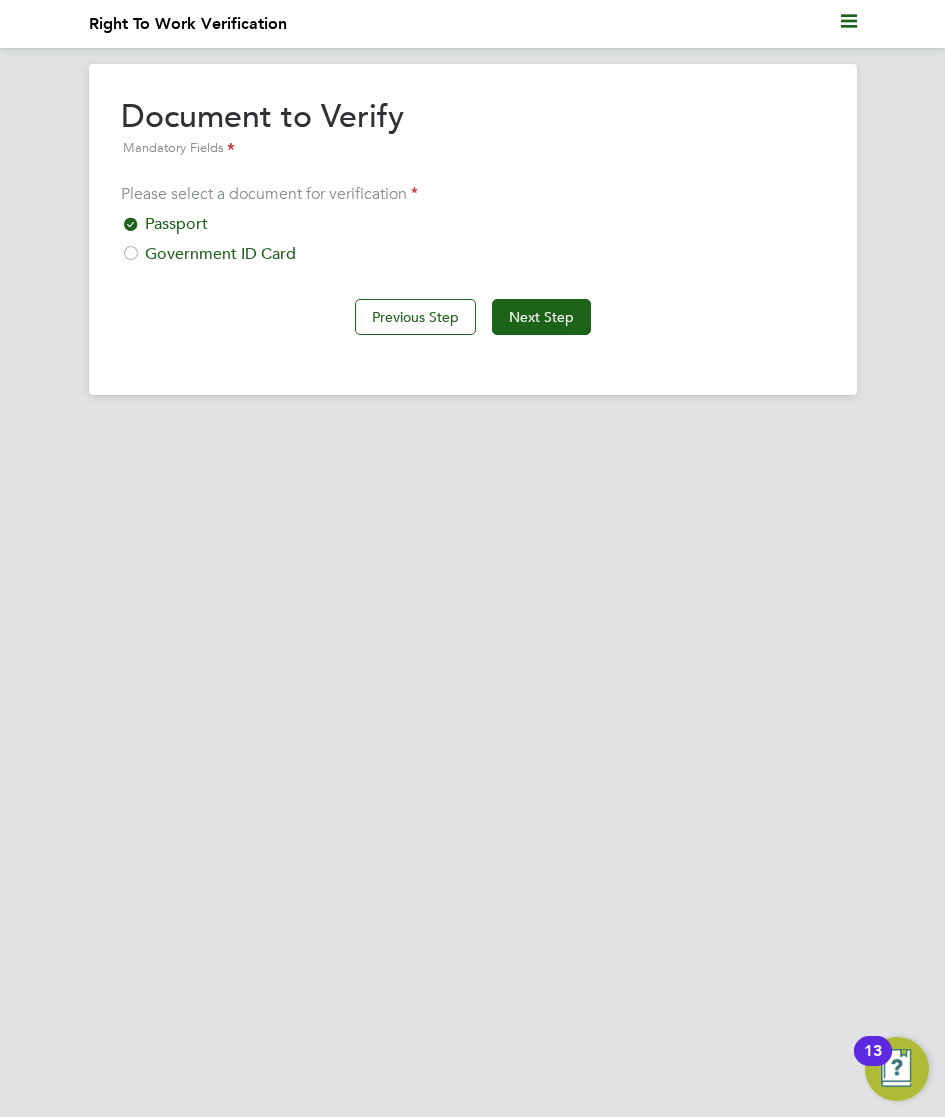 click on "Government ID Card" at bounding box center (473, 254) 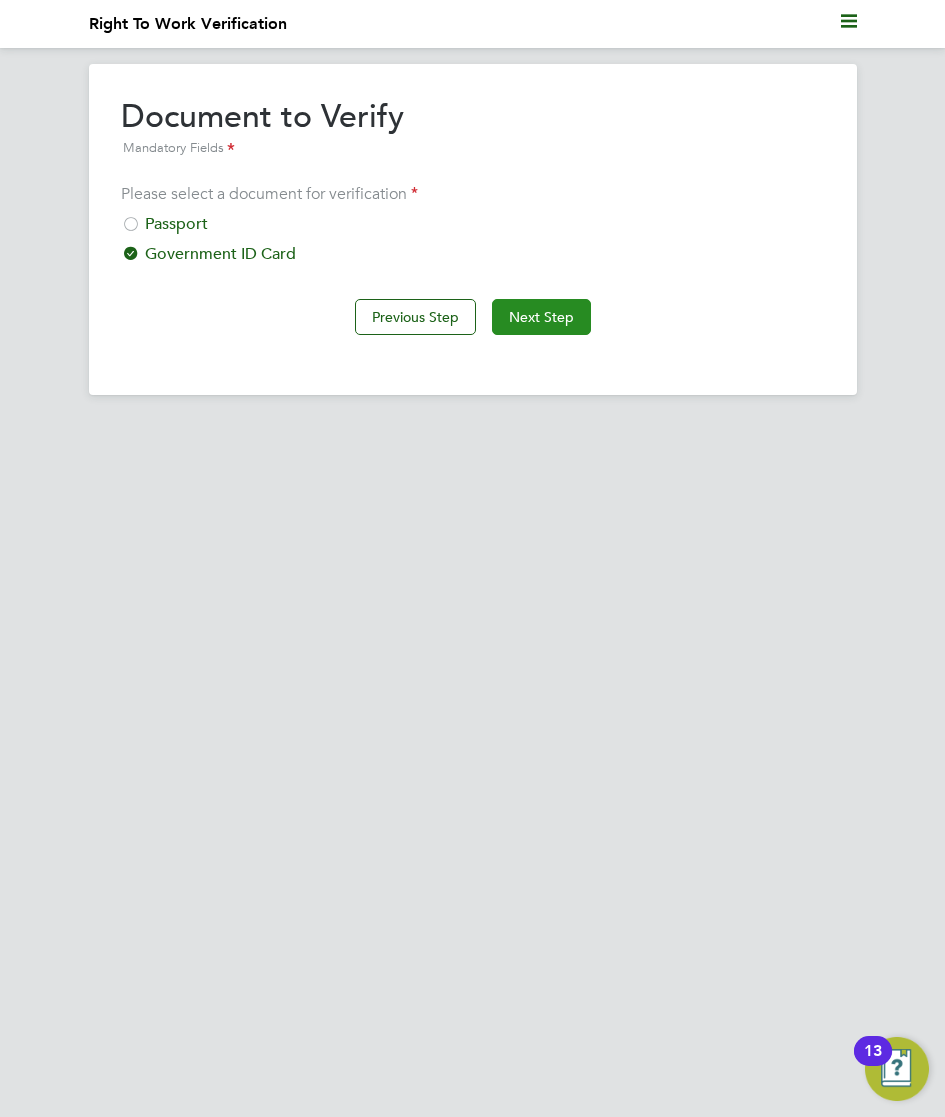 click on "Next Step" 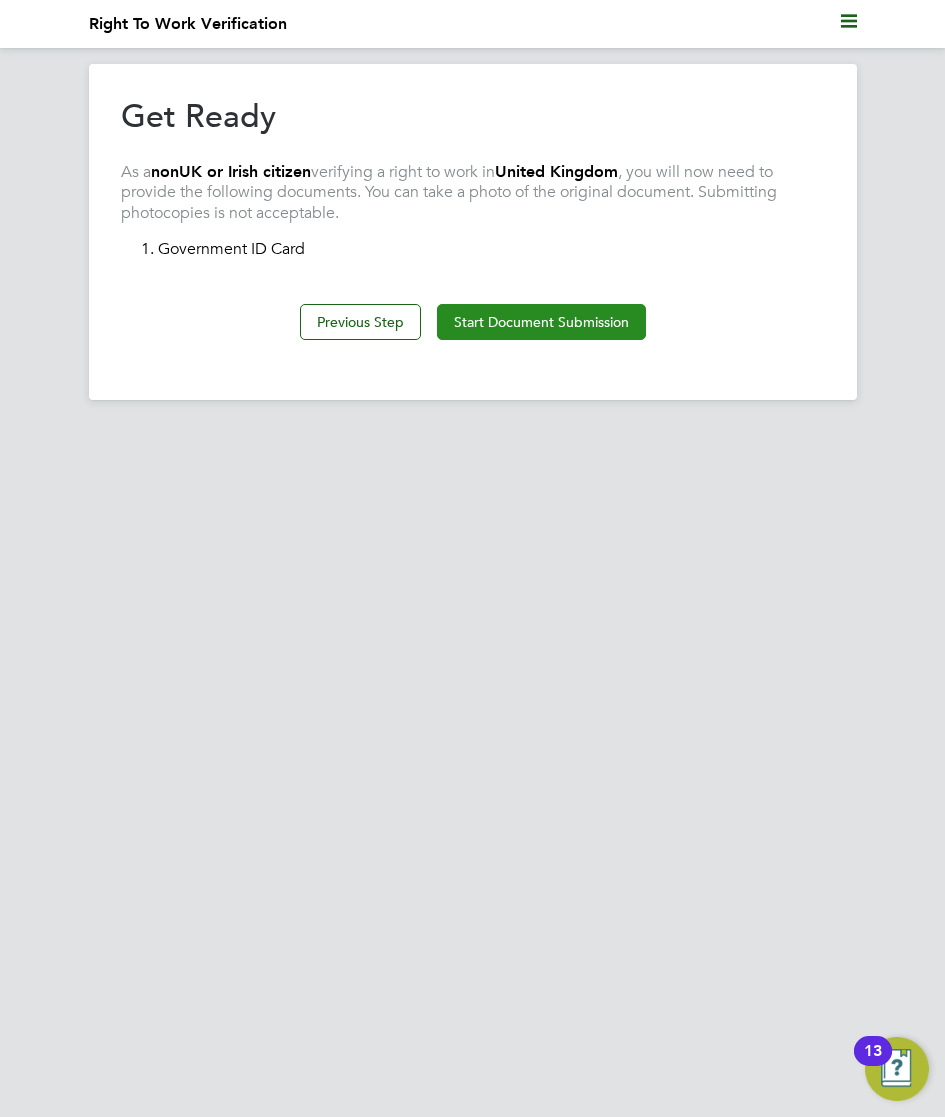 click on "Start Document Submission" 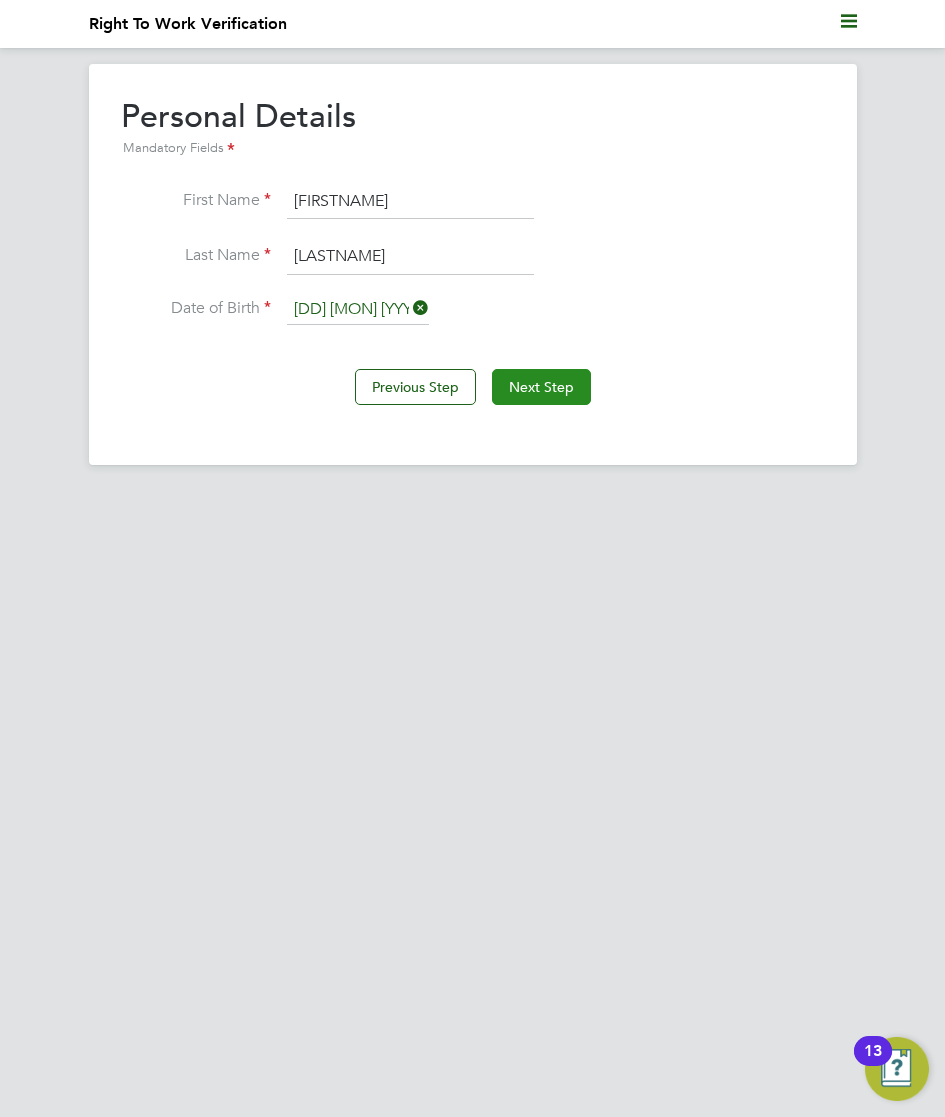 click on "Next Step" 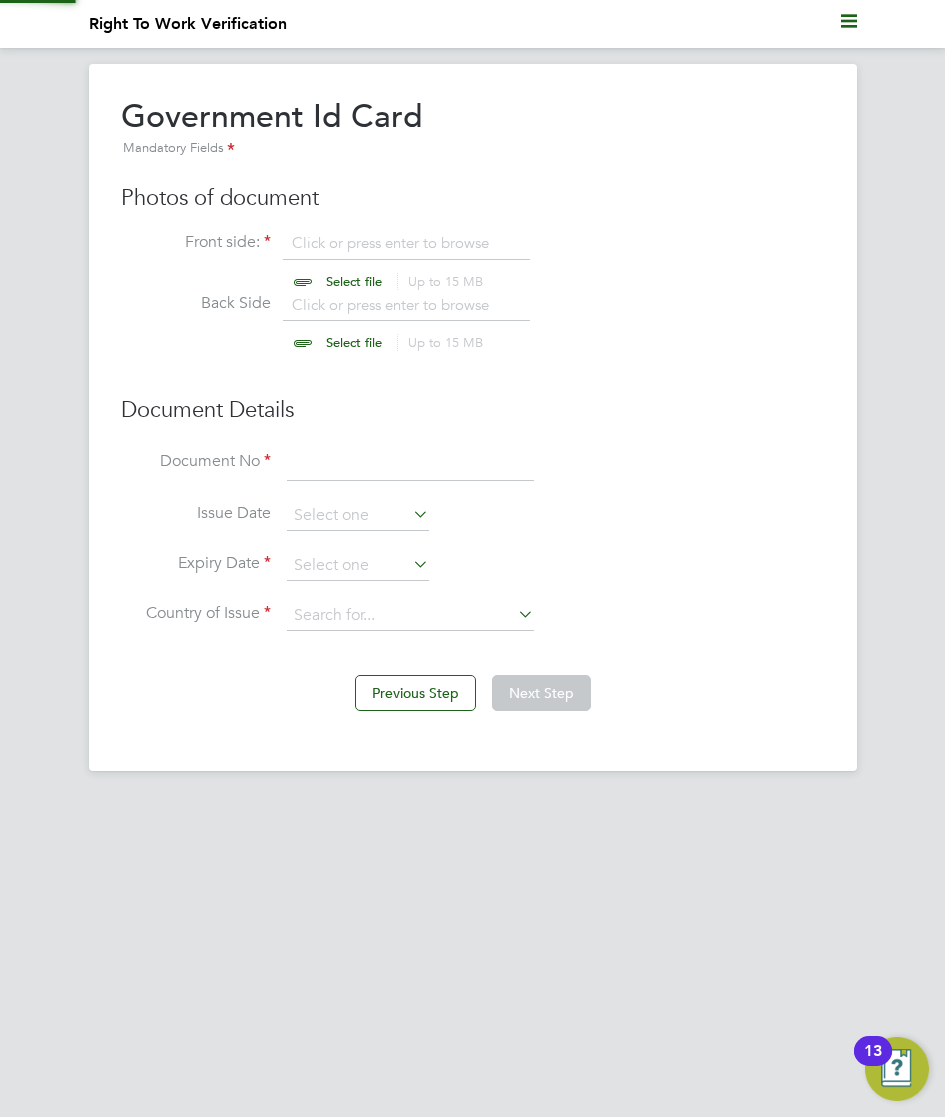scroll, scrollTop: 11, scrollLeft: 10, axis: both 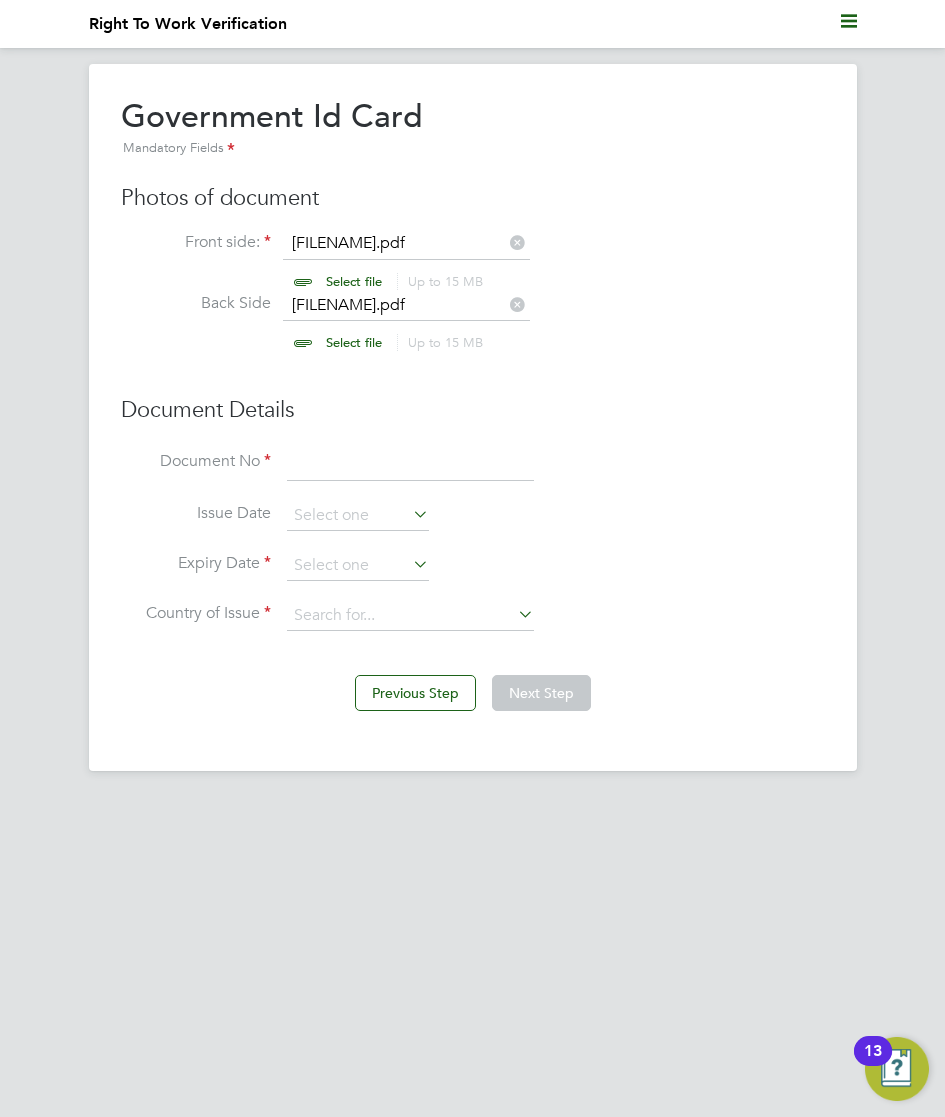 drag, startPoint x: 312, startPoint y: 461, endPoint x: 292, endPoint y: 446, distance: 25 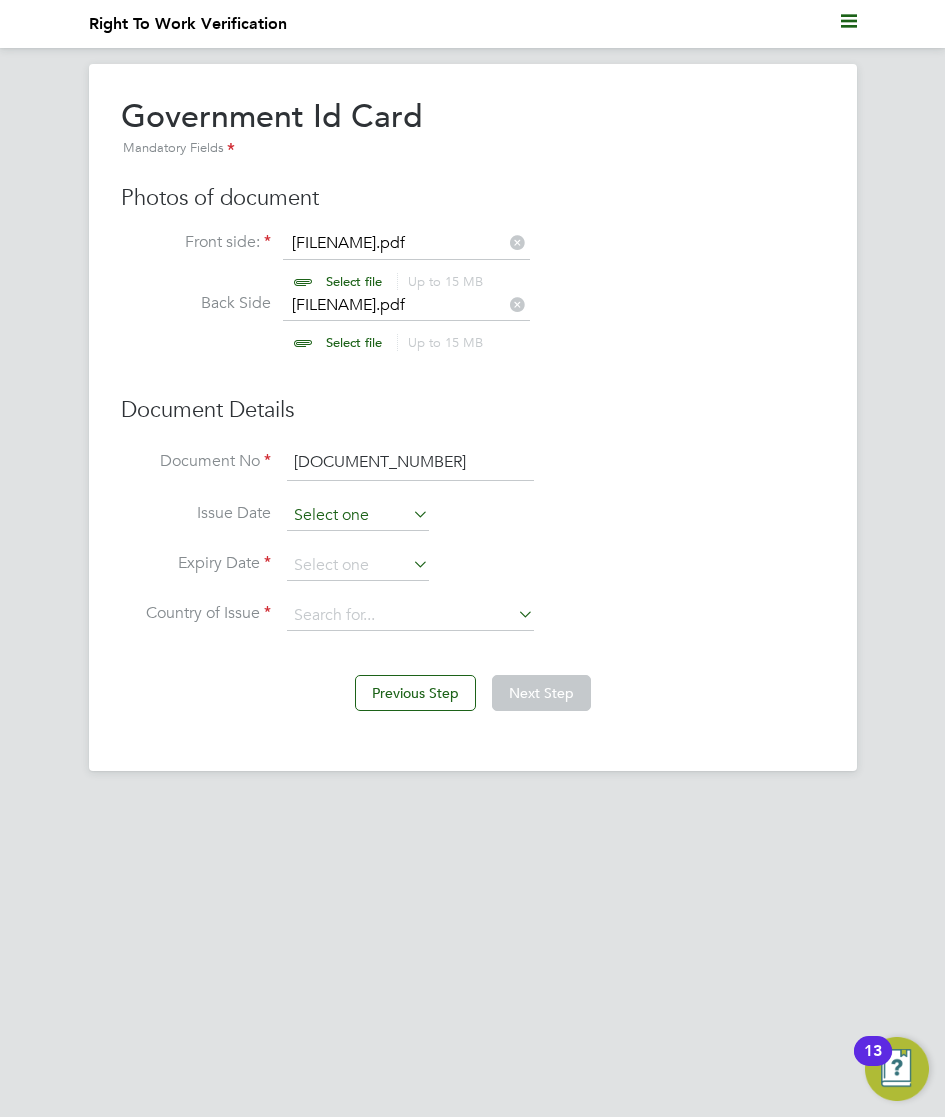 type on "[DOCUMENT_NUMBER]" 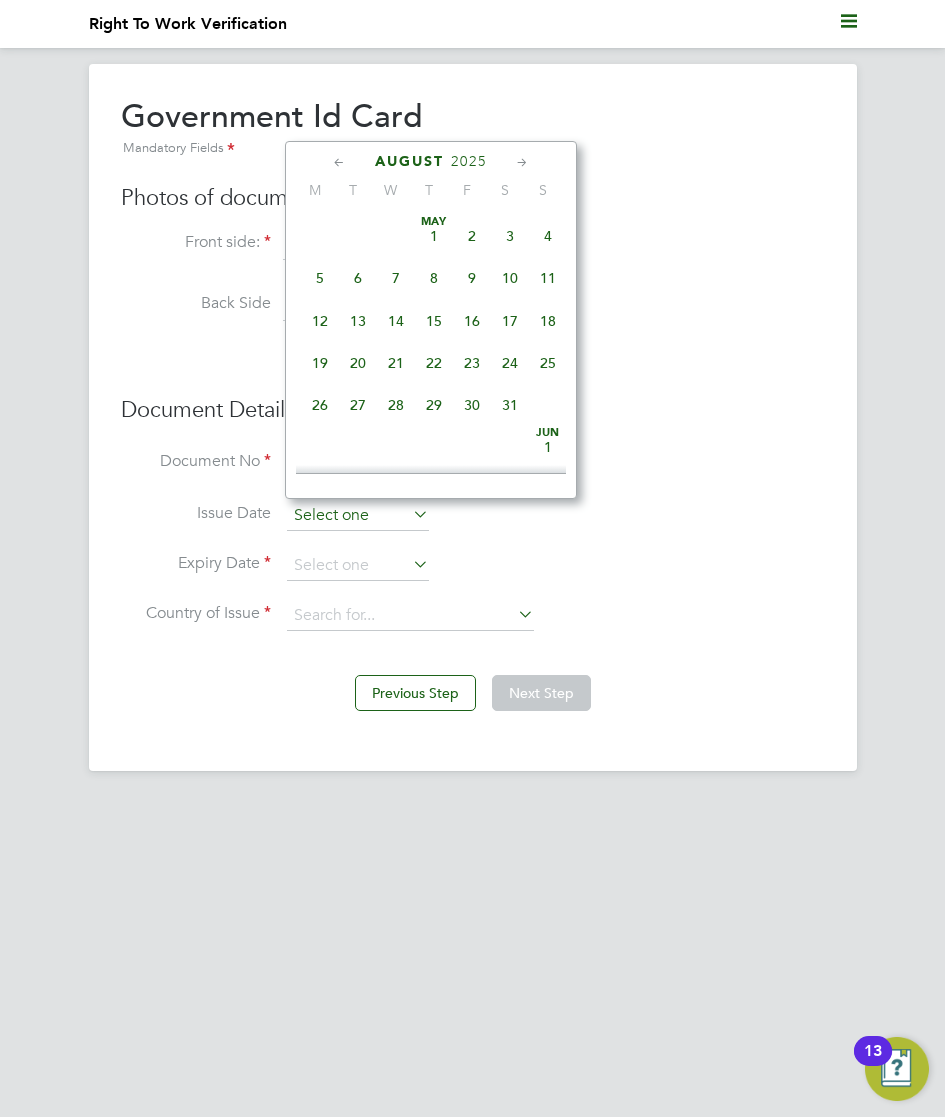 click 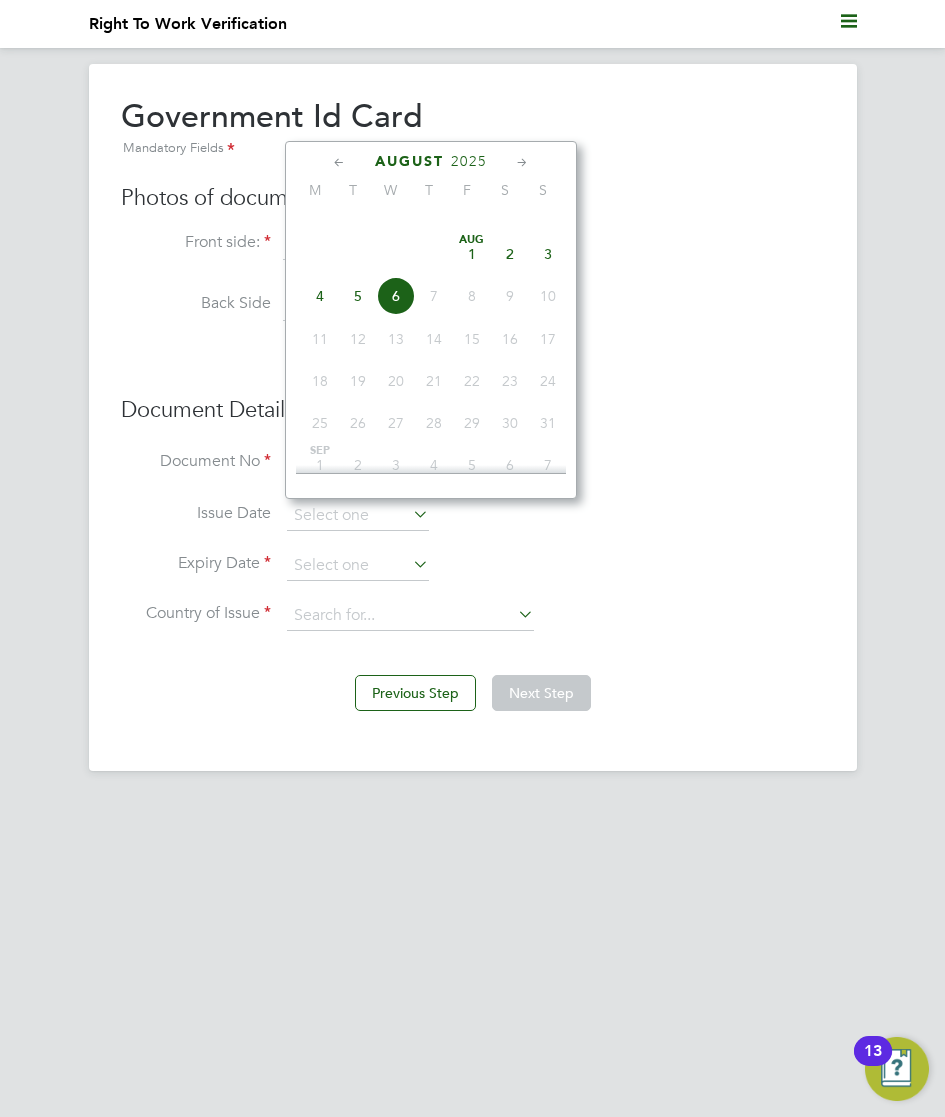 click on "2025" 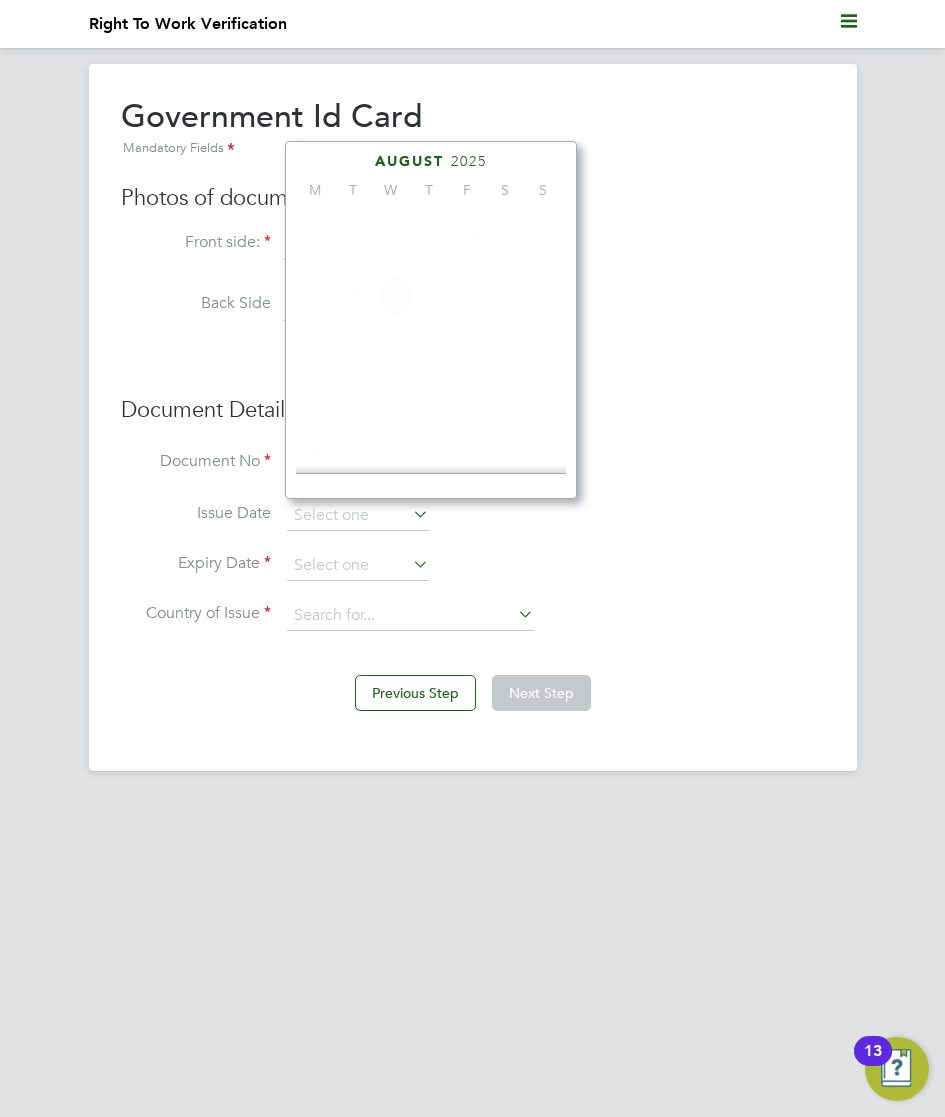 scroll, scrollTop: 540, scrollLeft: 0, axis: vertical 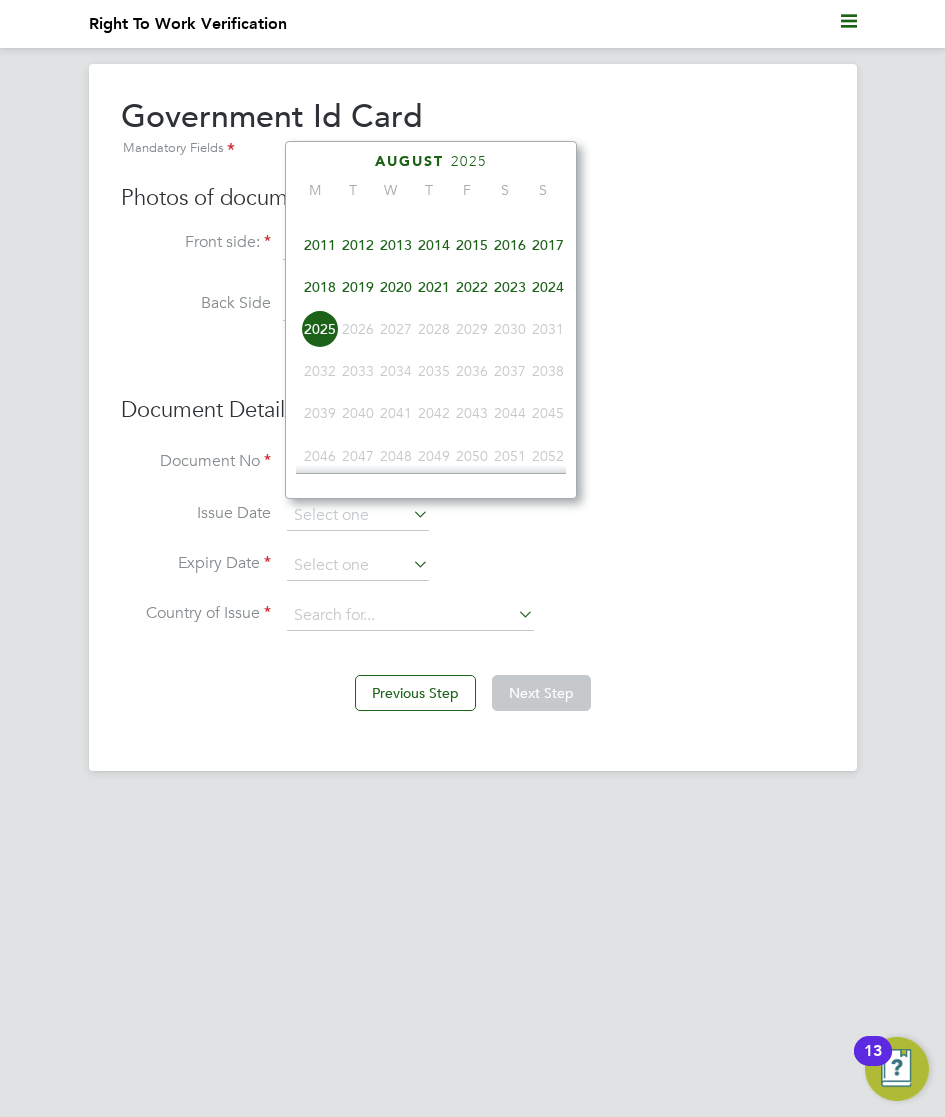 click on "2015" 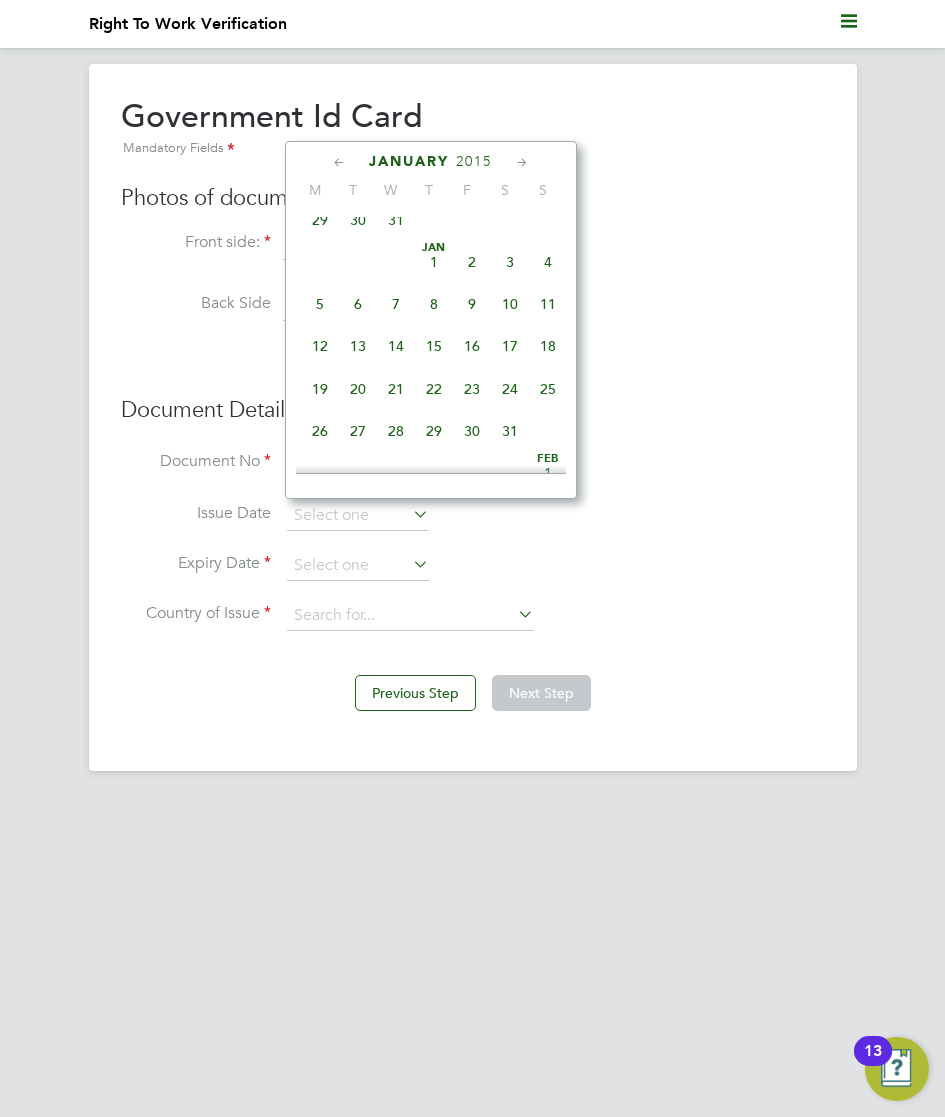 scroll, scrollTop: 646, scrollLeft: 0, axis: vertical 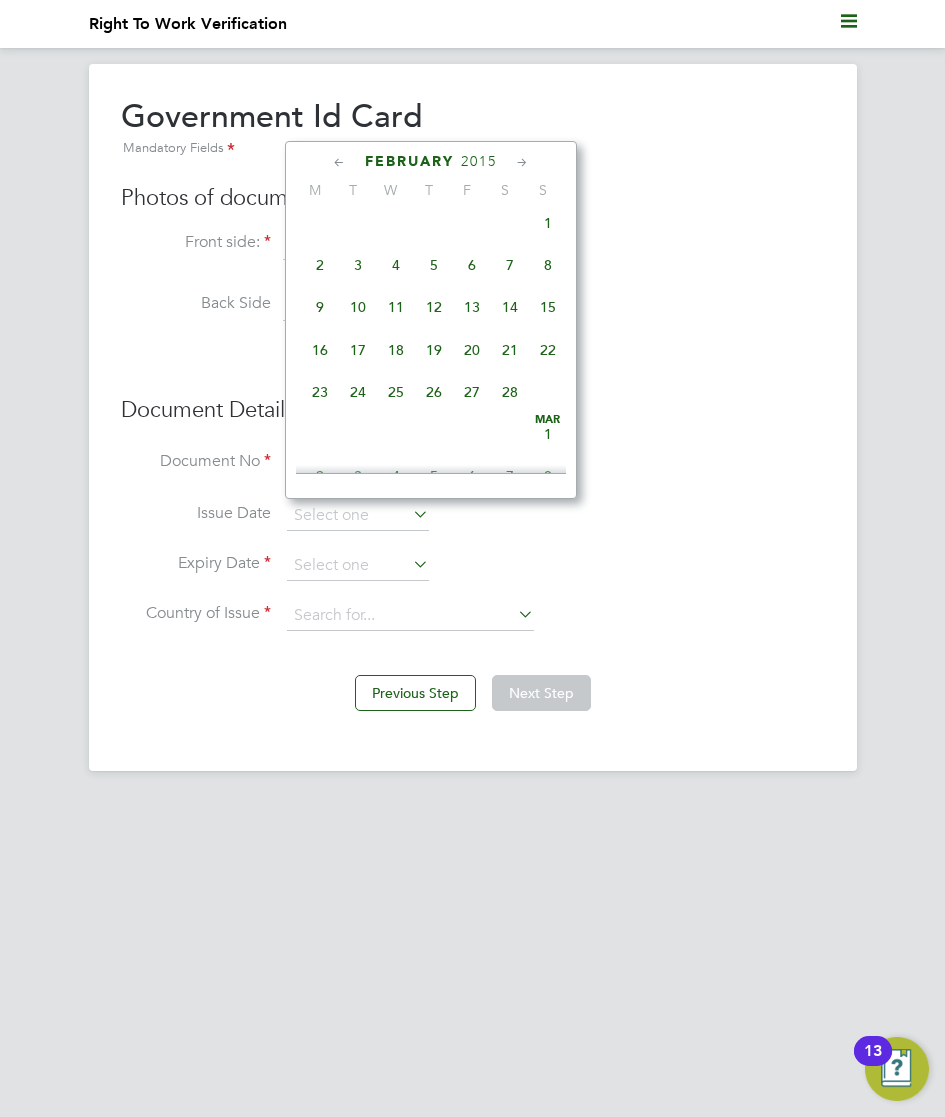 click on "2" 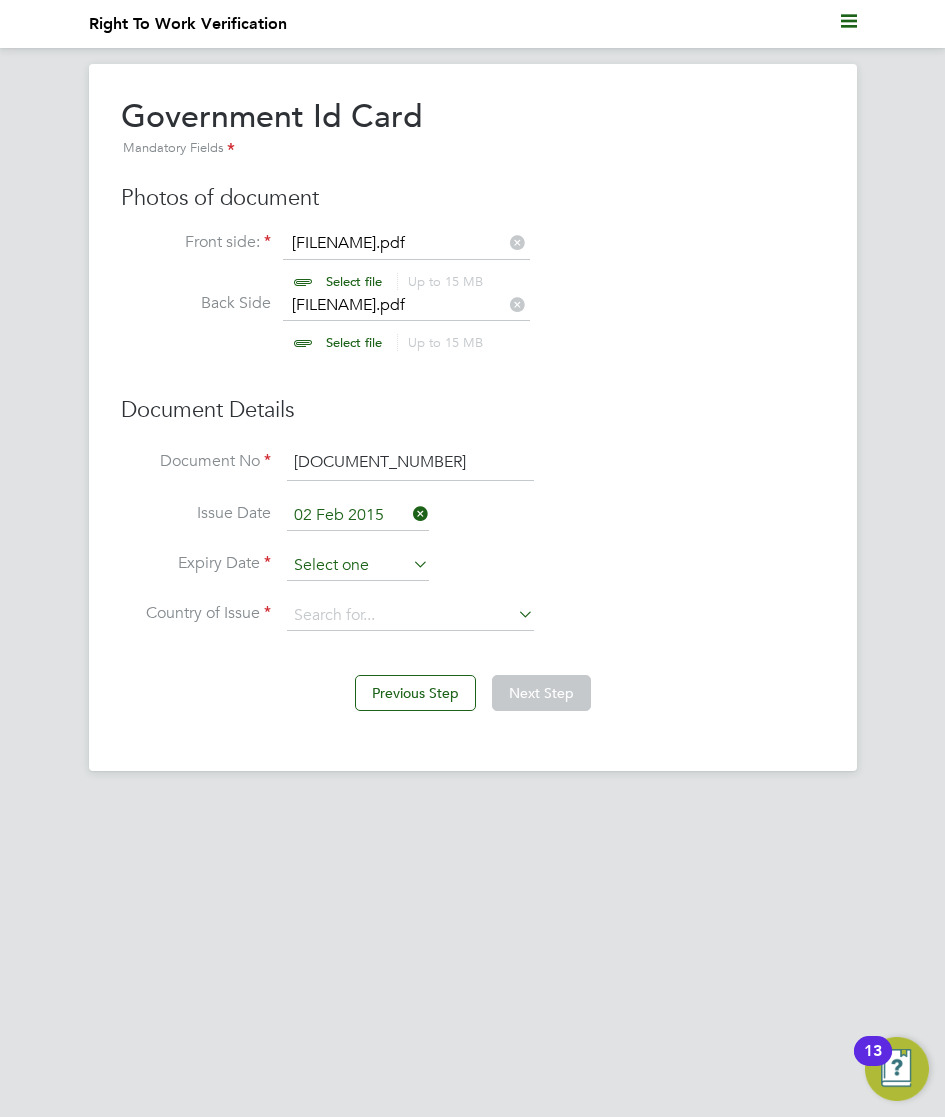 click 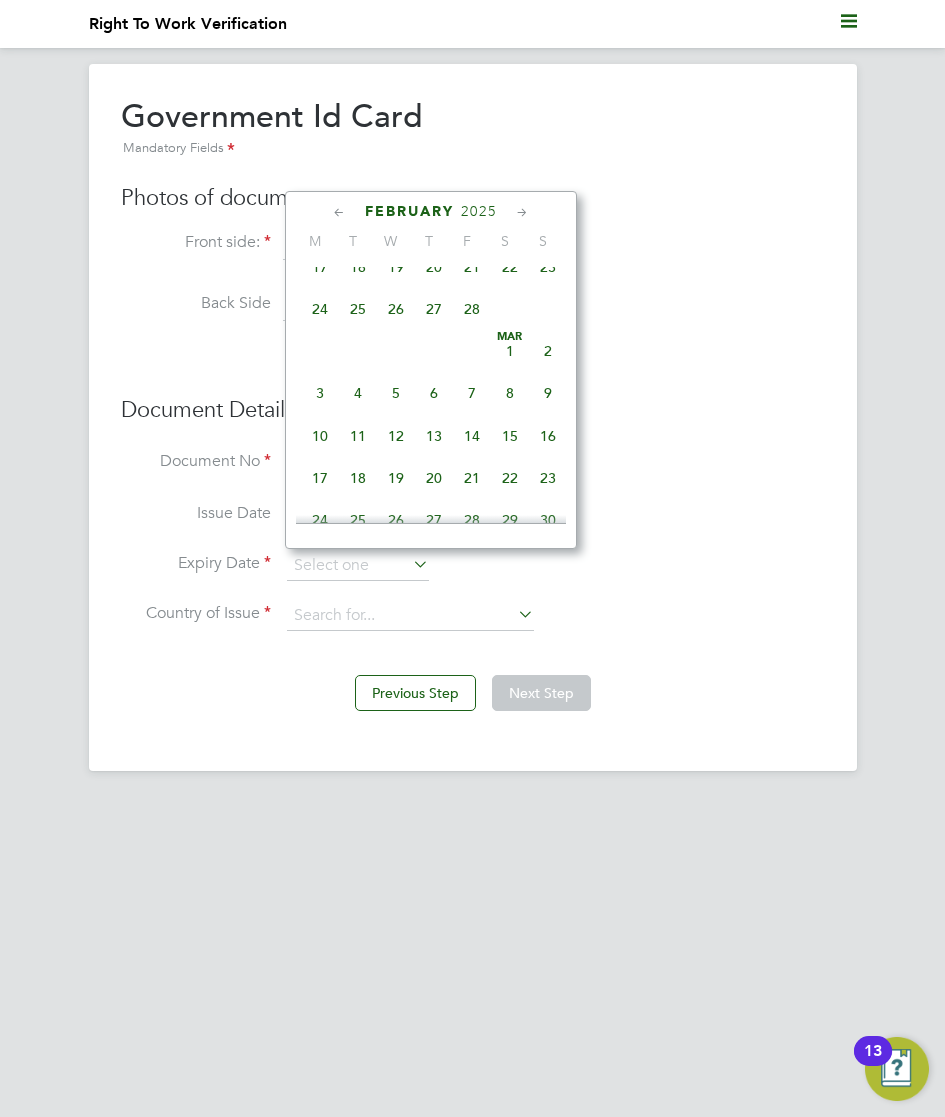 scroll, scrollTop: 201, scrollLeft: 0, axis: vertical 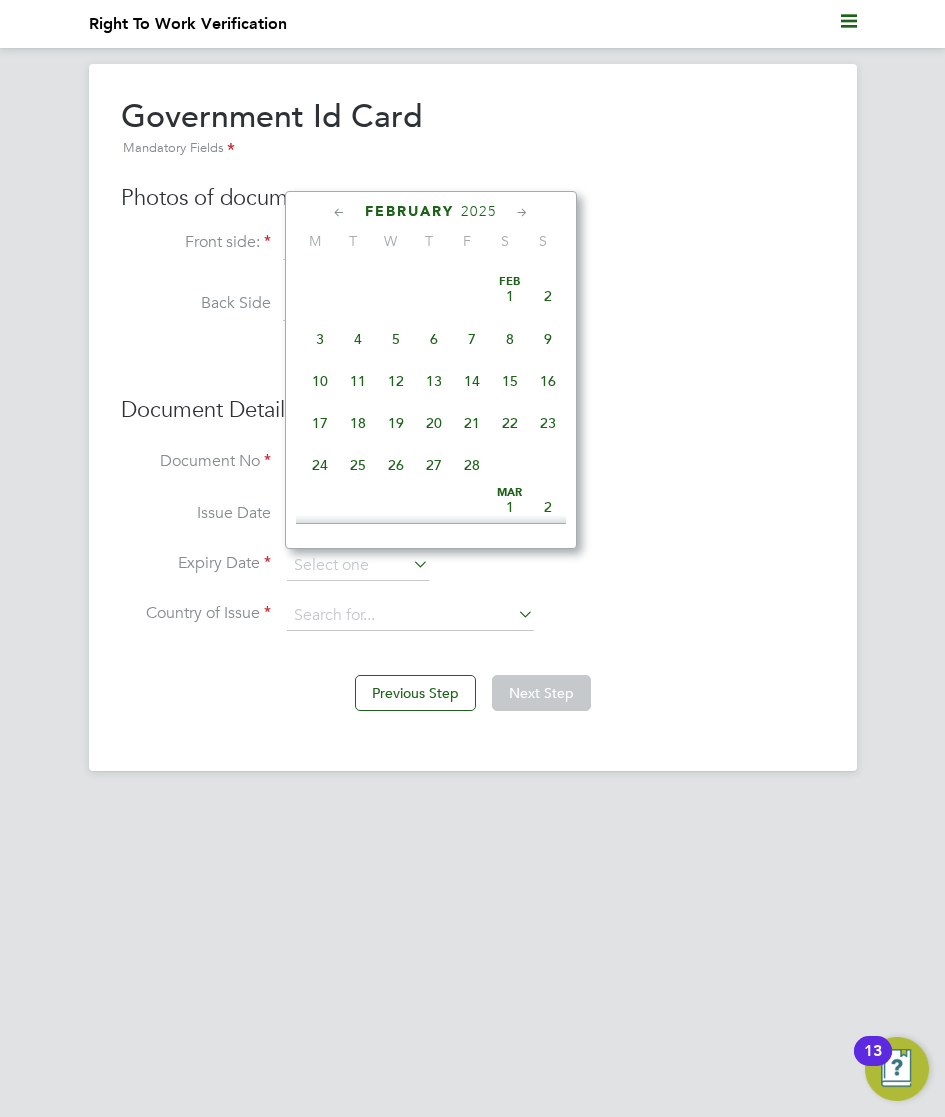 click on "5" 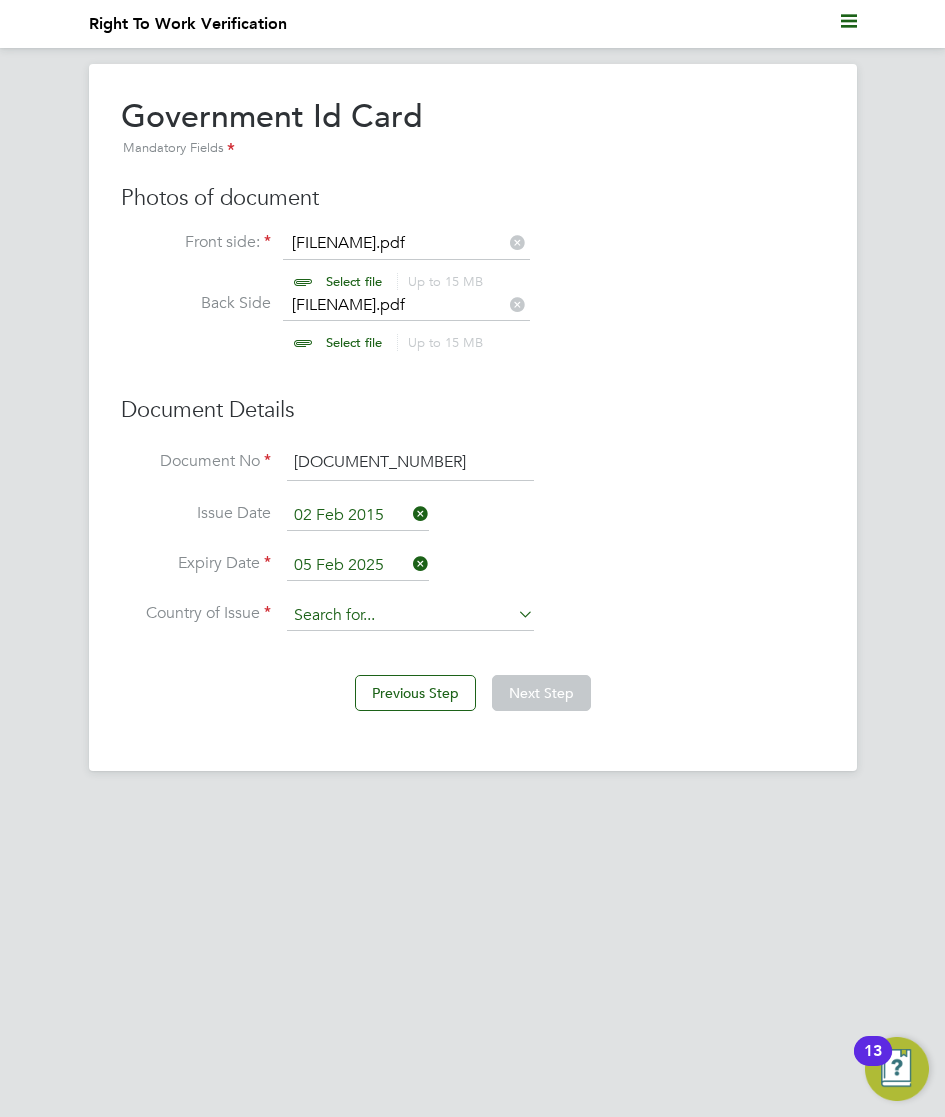 click 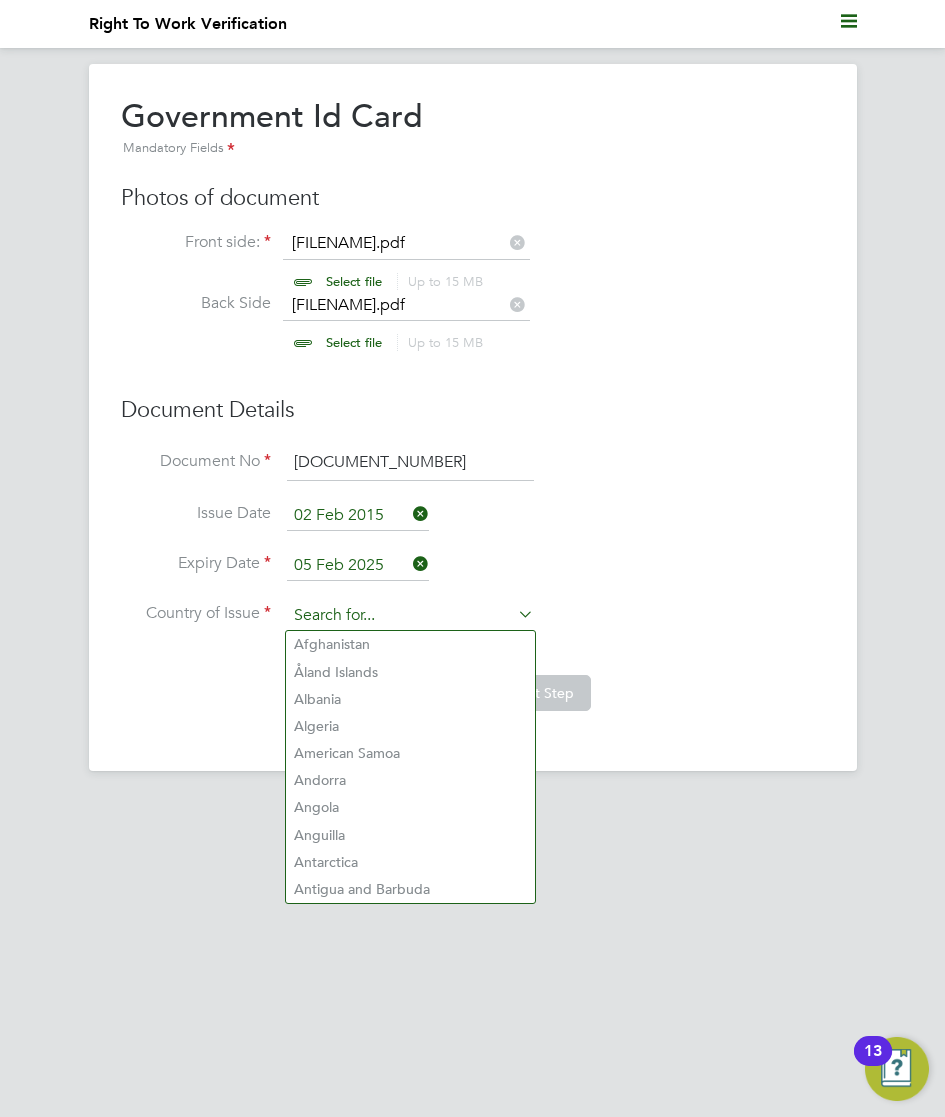click 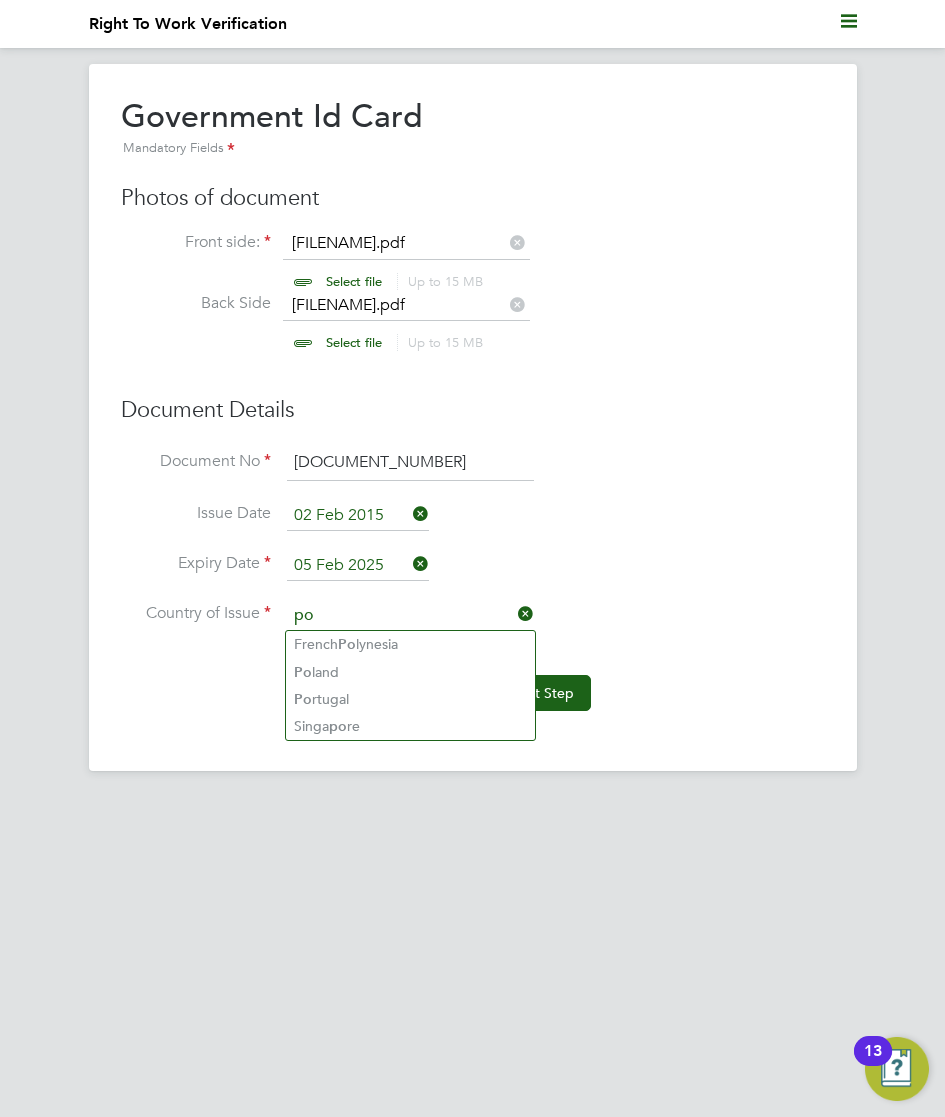 click on "po" 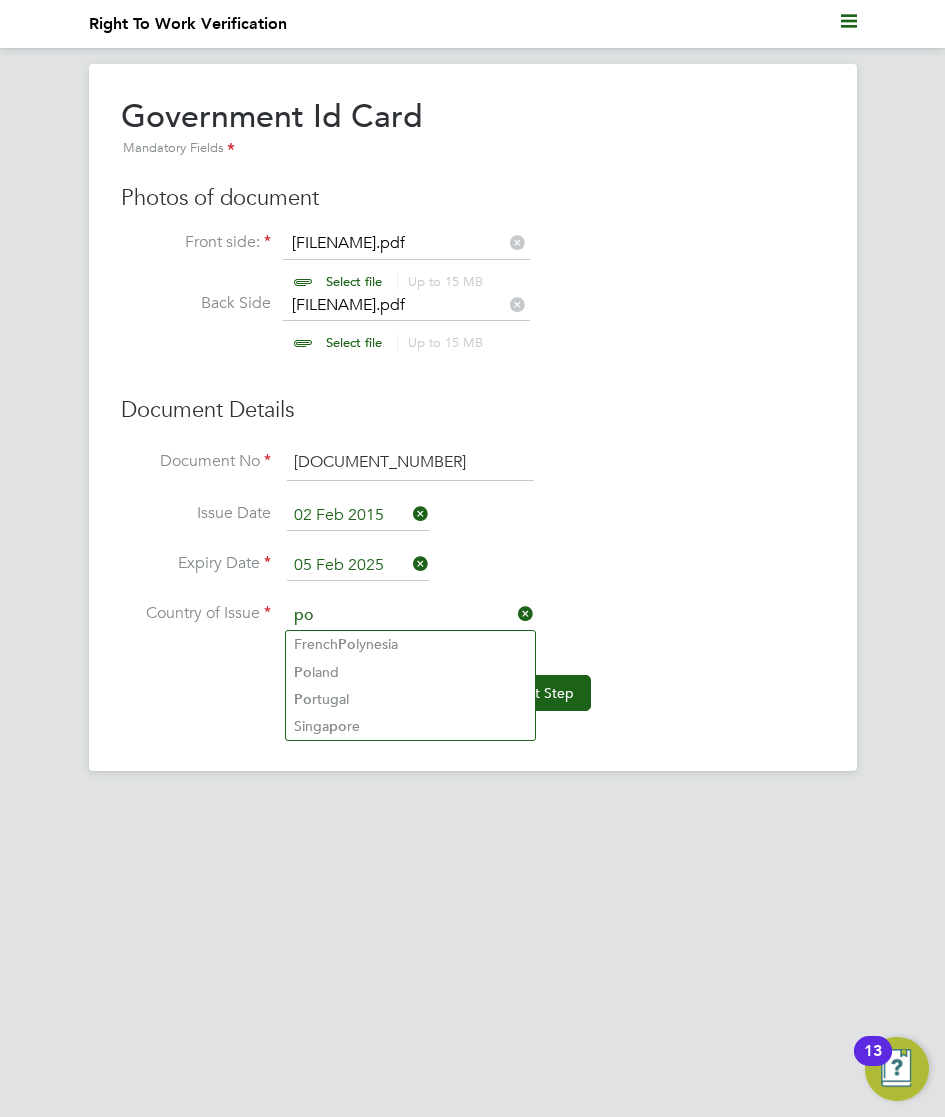 type on "p" 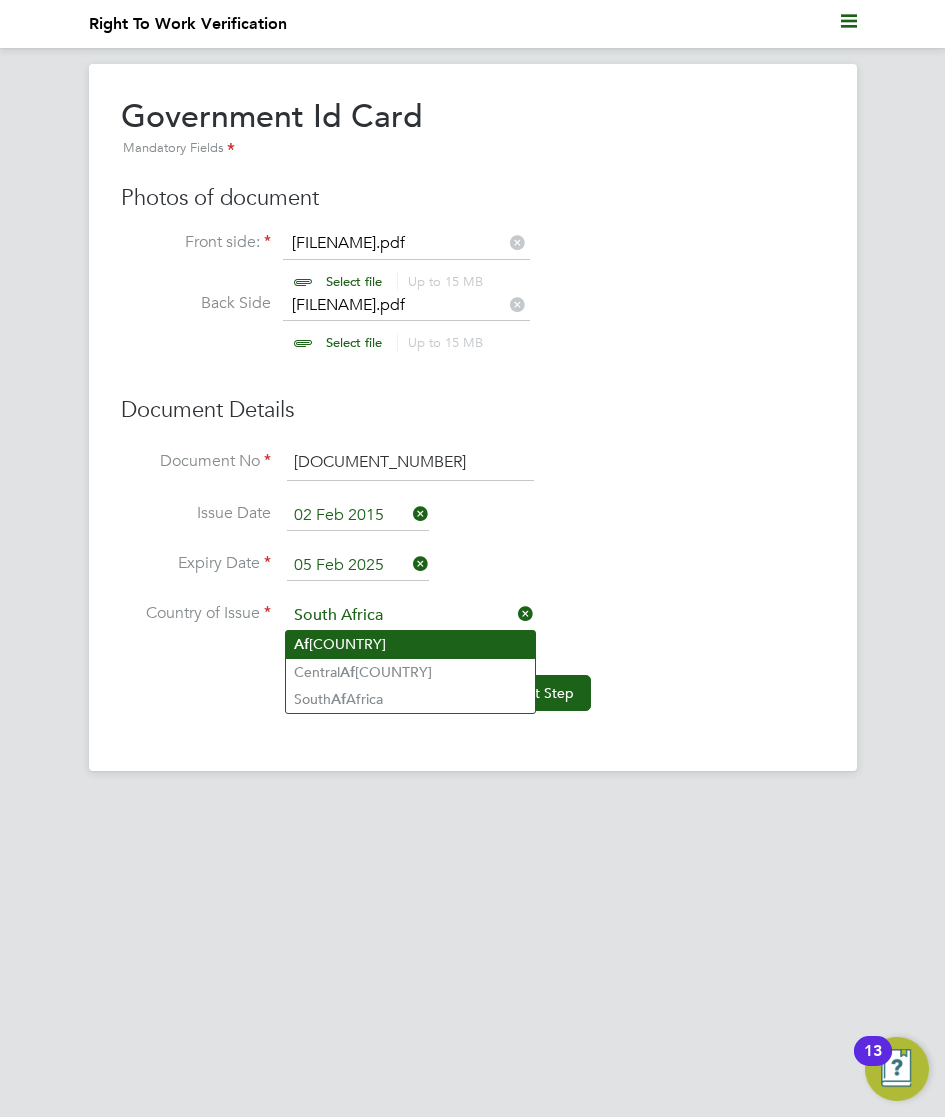 click on "[COUNTRY]" 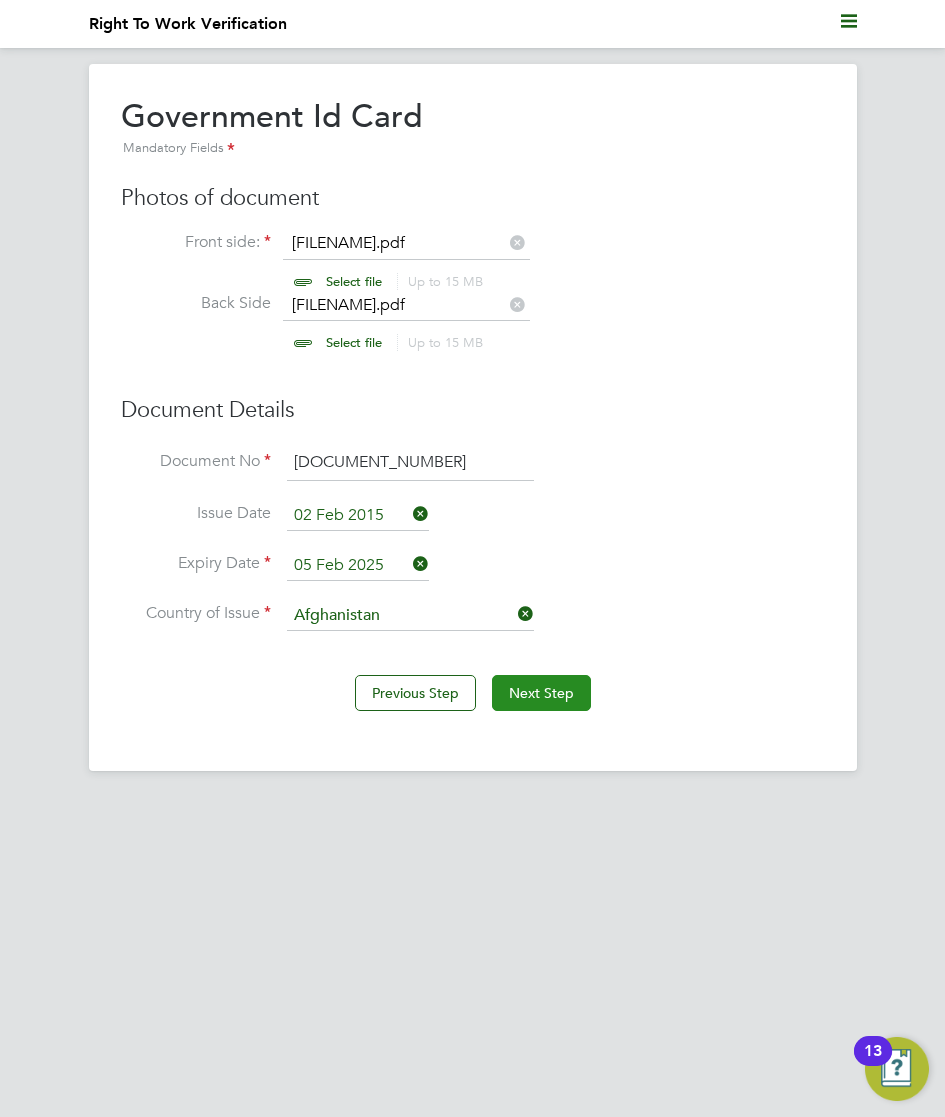 click on "Next Step" 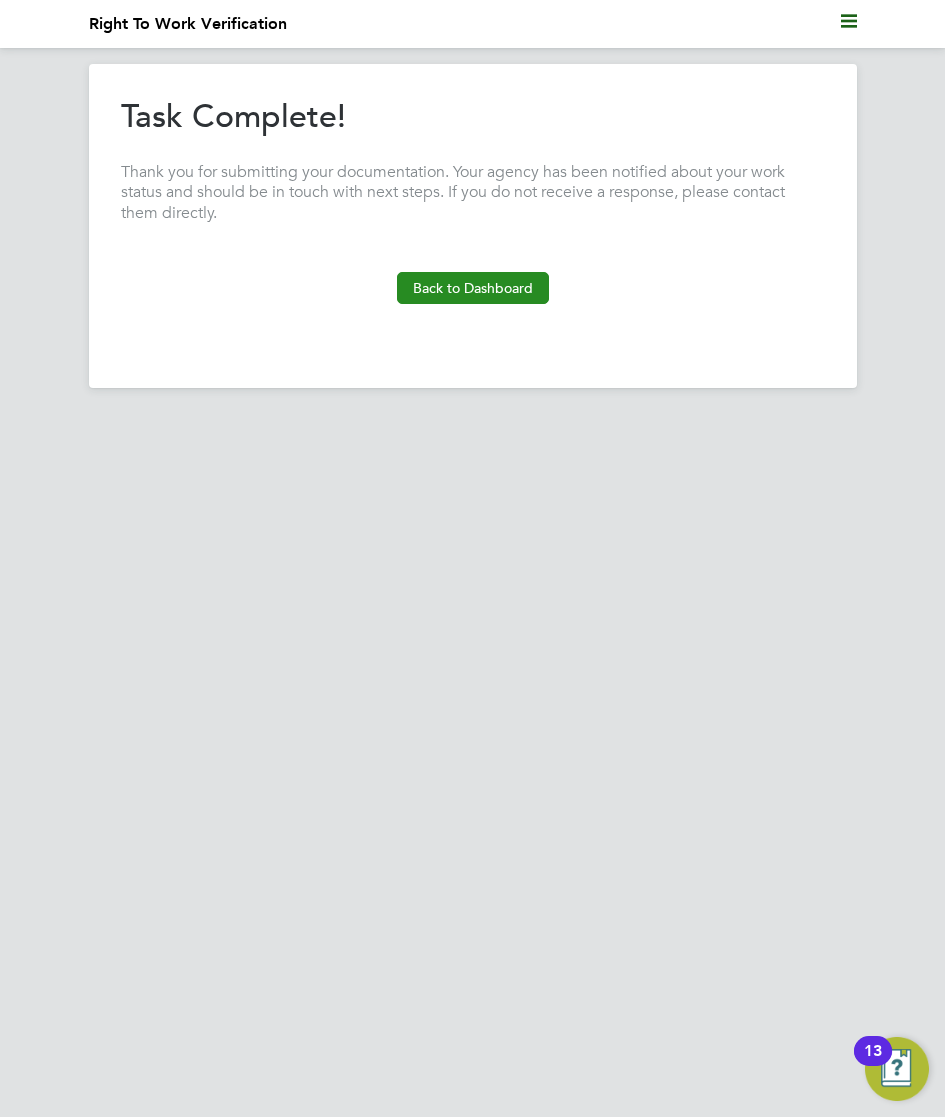 click on "Back to Dashboard" at bounding box center [473, 288] 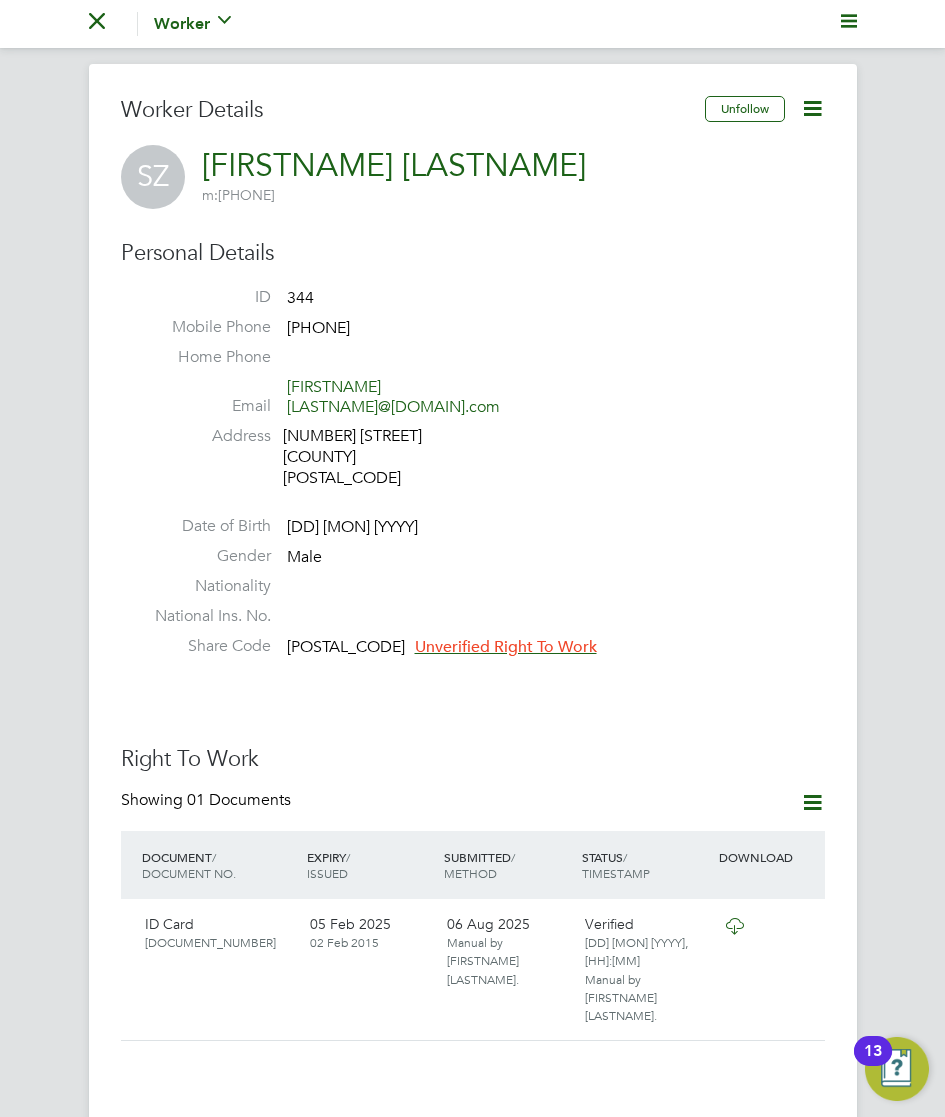 click on "Unverified Right To Work" 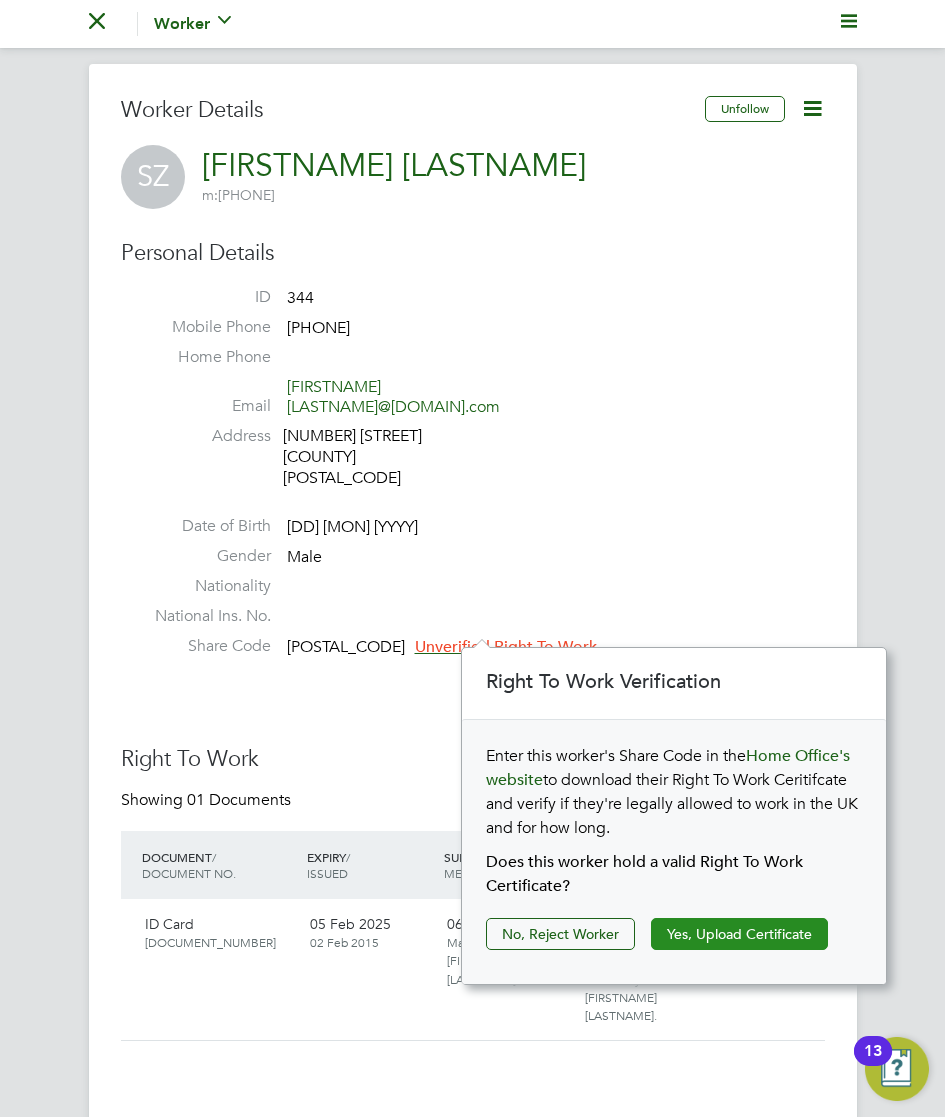 click on "Yes, Upload Certificate" 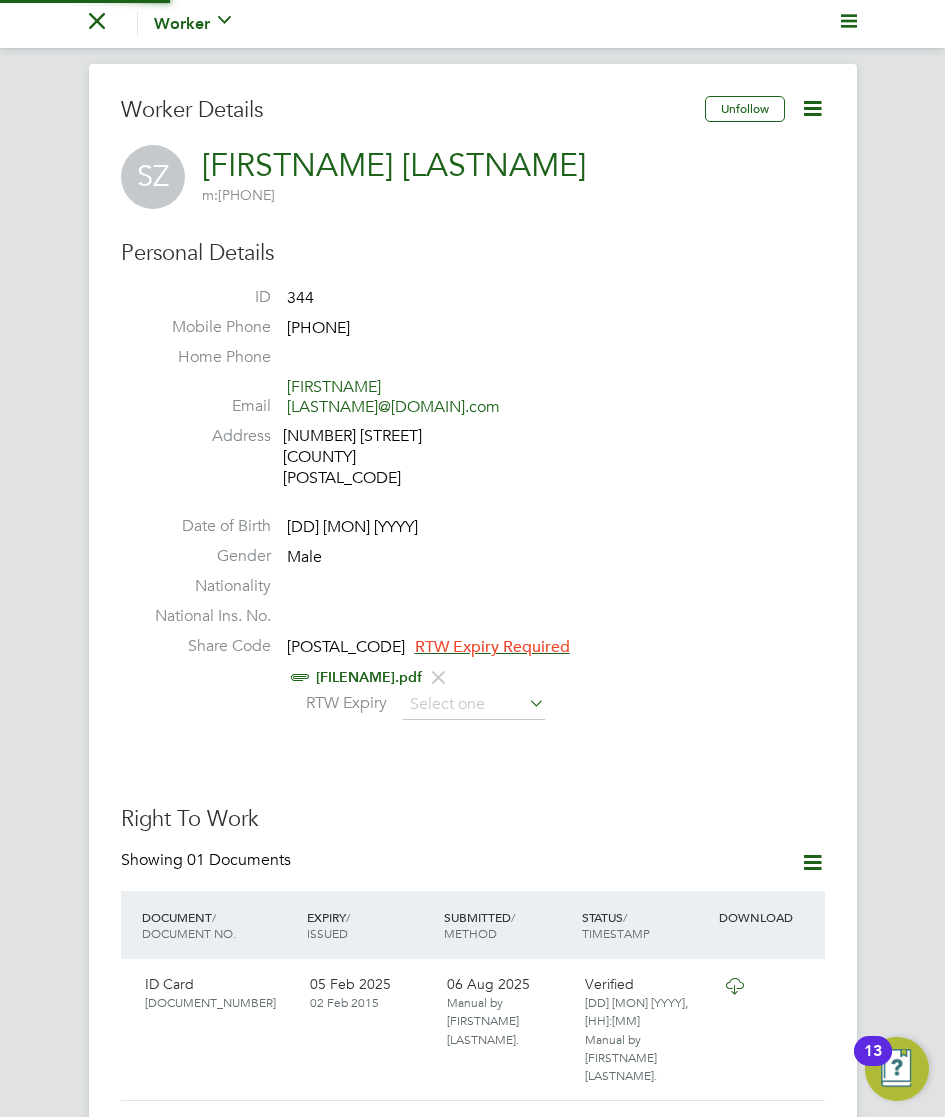 scroll, scrollTop: 10, scrollLeft: 10, axis: both 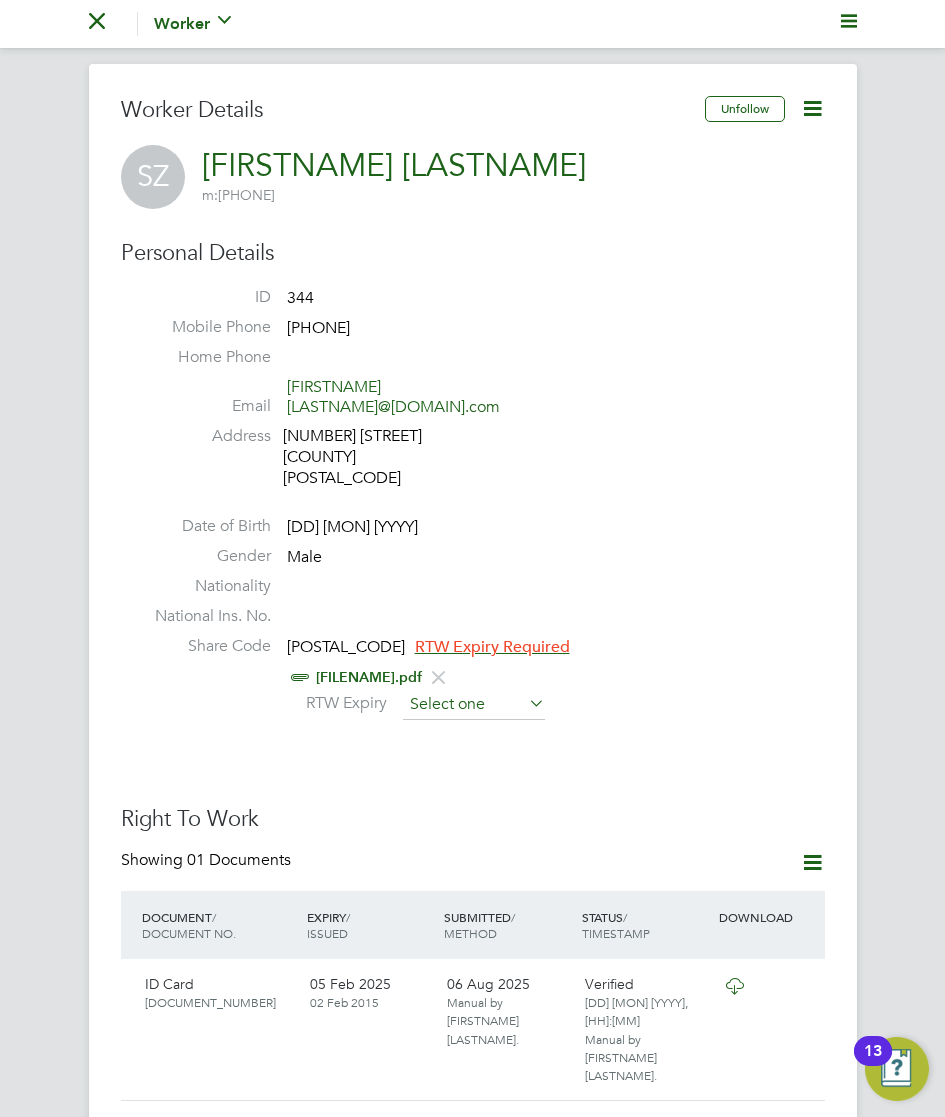 click 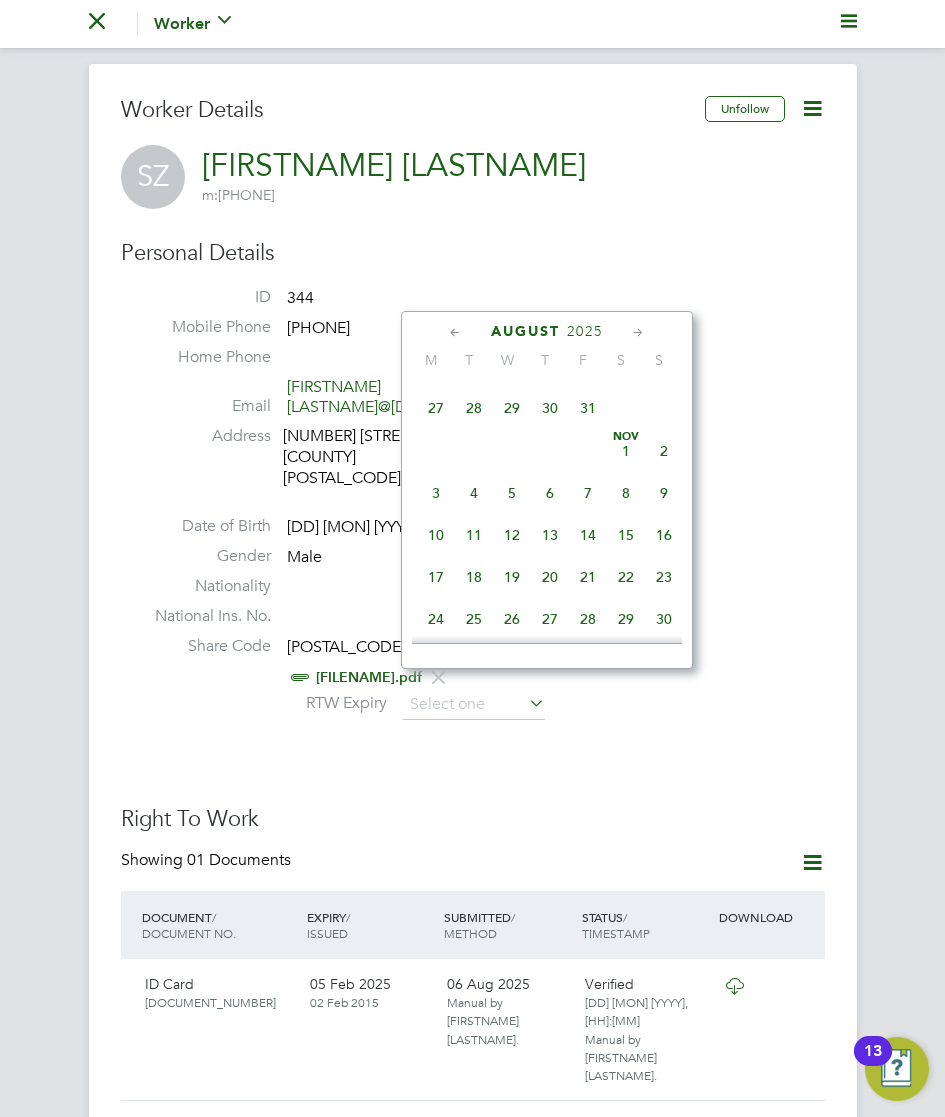 scroll, scrollTop: 1782, scrollLeft: 0, axis: vertical 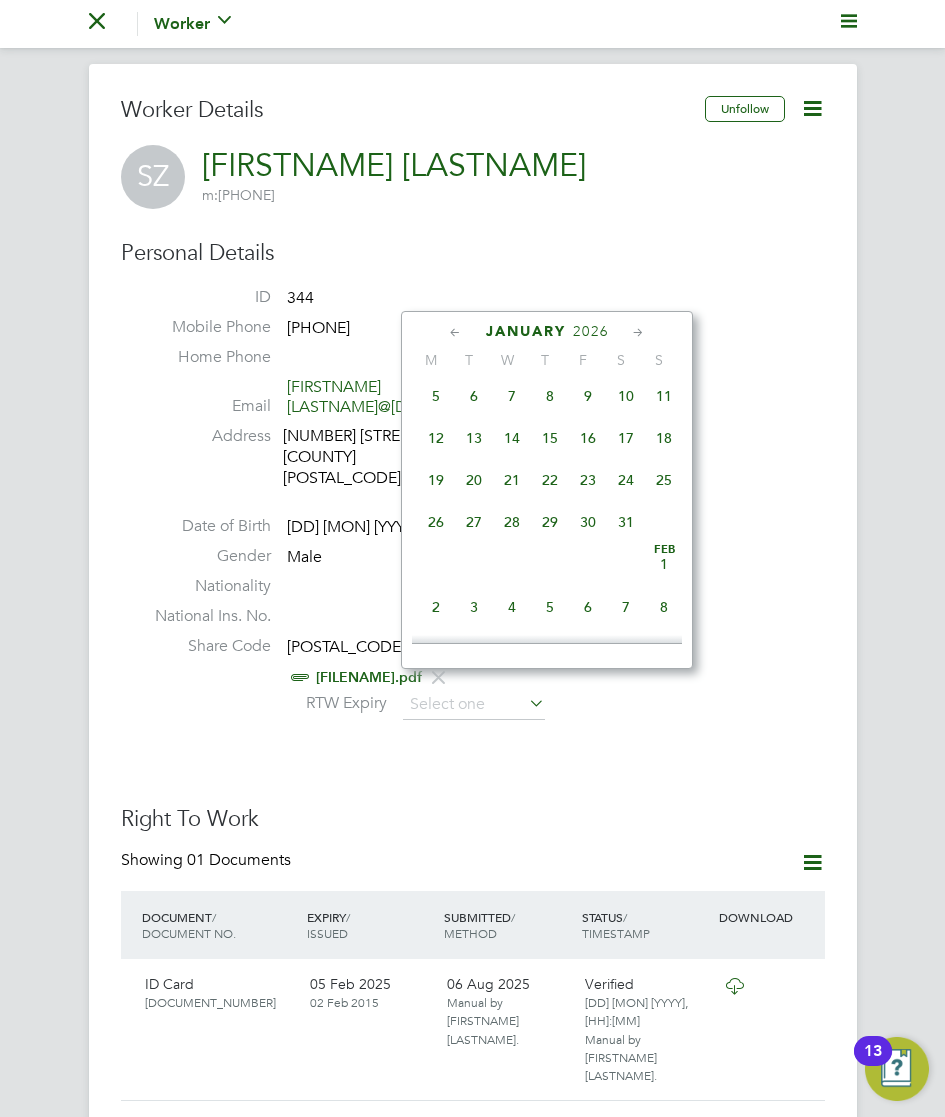 click on "Jan 1" 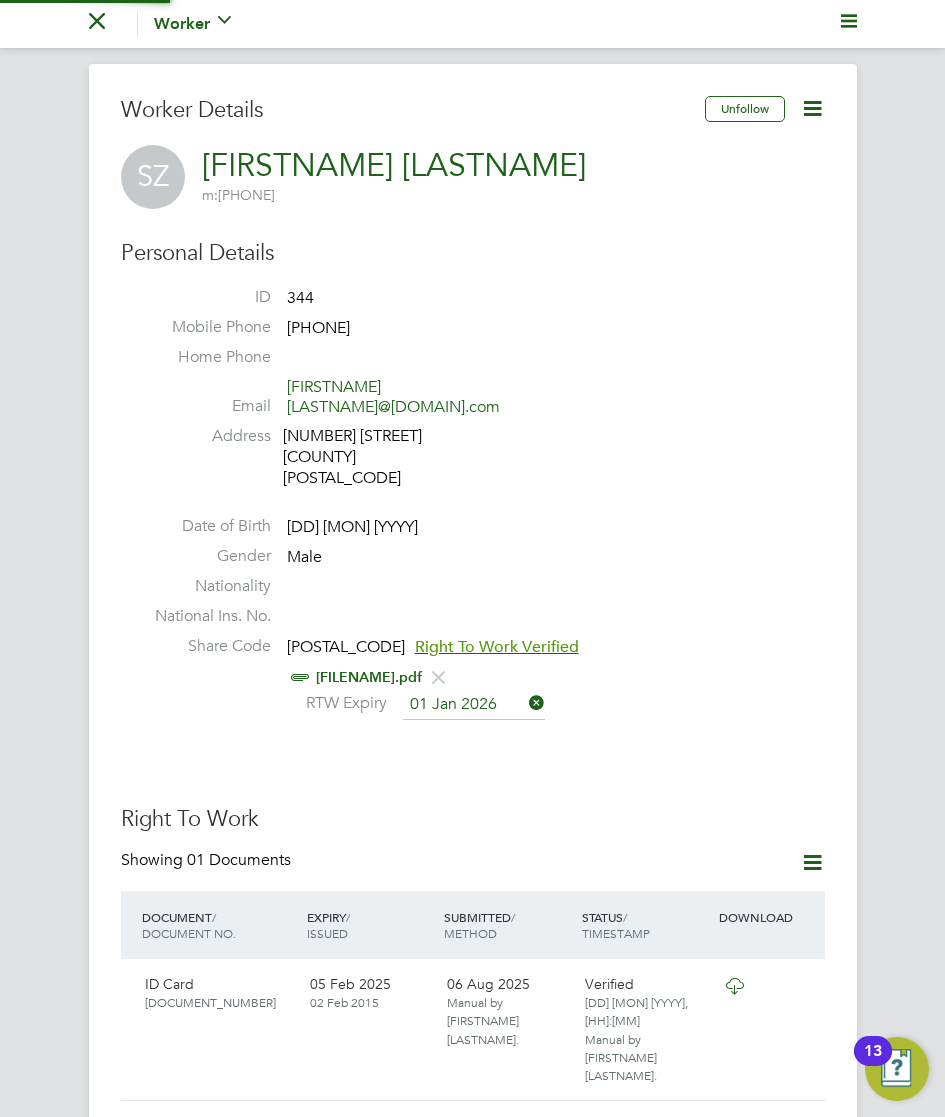 scroll, scrollTop: 10, scrollLeft: 10, axis: both 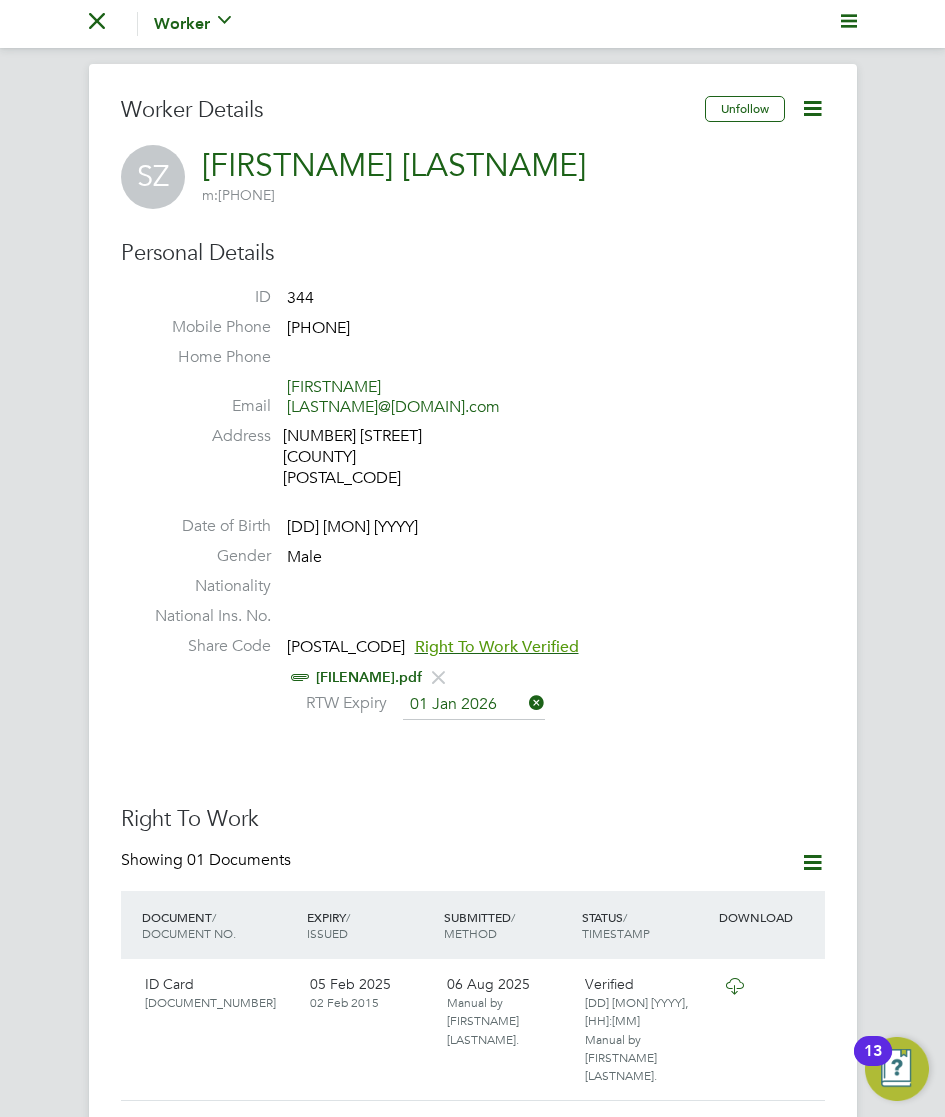 click on "Worker Details Unfollow SZ [FIRSTNAME] [LASTNAME] m: [PHONE] Personal Details ID [NUMBER] Mobile Phone [PHONE] Home Phone Email [FIRSTNAME][LASTNAME]@[DOMAIN].com Address [NUMBER] [STREET] [COUNTY] [POSTAL_CODE] Date of Birth [DD] [MON] [YYYY] Gender Male Nationality National Ins. No. Share Code [POSTAL_CODE] Right To Work Verified [FILENAME].pdf RTW Expiry [DD] [MON] [YYYY] Right To Work Showing [NUMBER] Documents DOCUMENT / DOCUMENT NO. EXPIRY / ISSUED SUBMITTED / METHOD STATUS / TIMESTAMP DOWNLOAD ID Card [DOCUMENT_NUMBER] [DD] [MON] [YYYY] [DD] [MON] [YYYY] [DD] [MON] [YYYY] Manual by [FIRSTNAME] [LASTNAME]. Verified [DD] [MON] [YYYY], [HH]:[MM] by [FIRSTNAME] [LASTNAME]. Compliance Documents Showing [NUMBER] Documents DOCUMENT / DOC. SETTINGS EXPIRY / ISSUED SUBMITTED / METHOD STATUS / TIMESTAMP ACCESS This worker does not need to supply additional documents. Create New Document Engagement Type Engagement Type Umbrella / PAYE Umbrella Start Date [DD] [MON] [YYYY] End Date - Status Current Engagement Type Not Confirmed by Umbrella Engagement Type Profile ([NUMBER])" 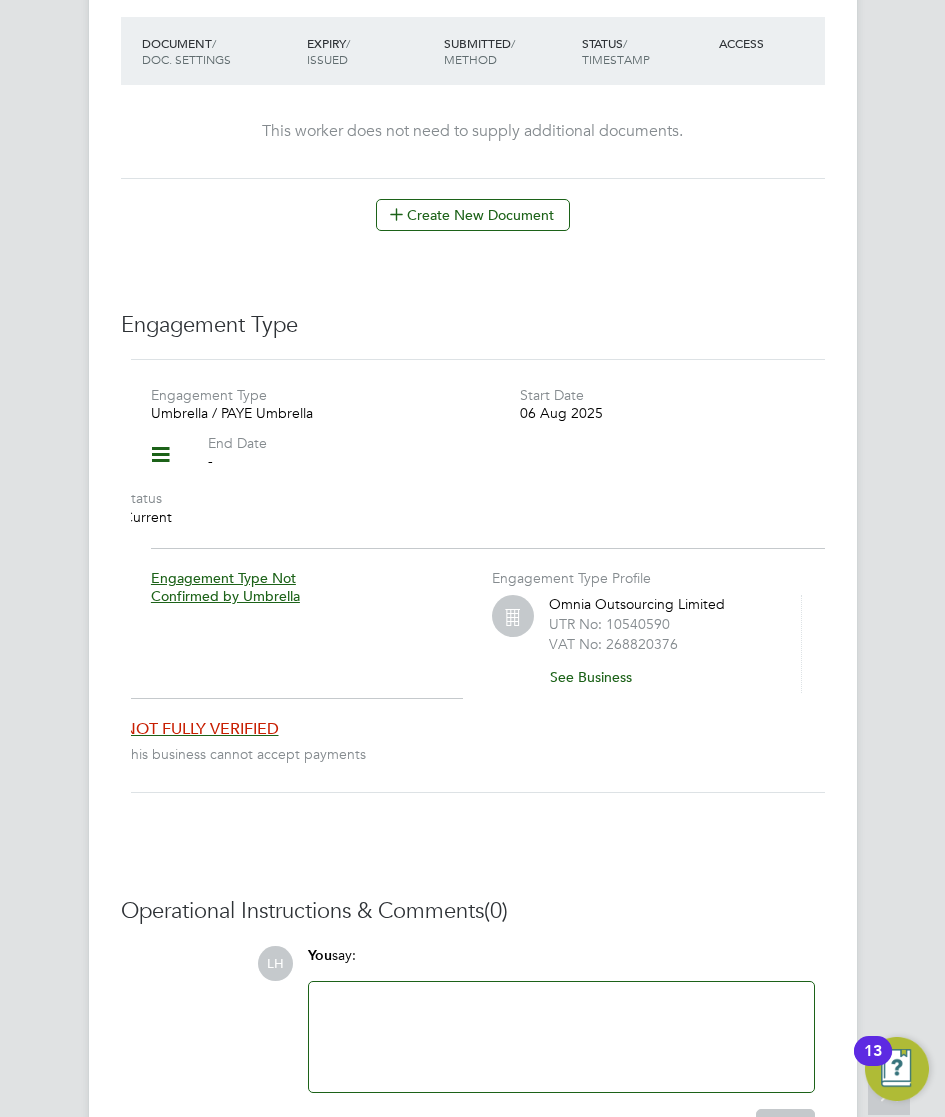 scroll, scrollTop: 1300, scrollLeft: 0, axis: vertical 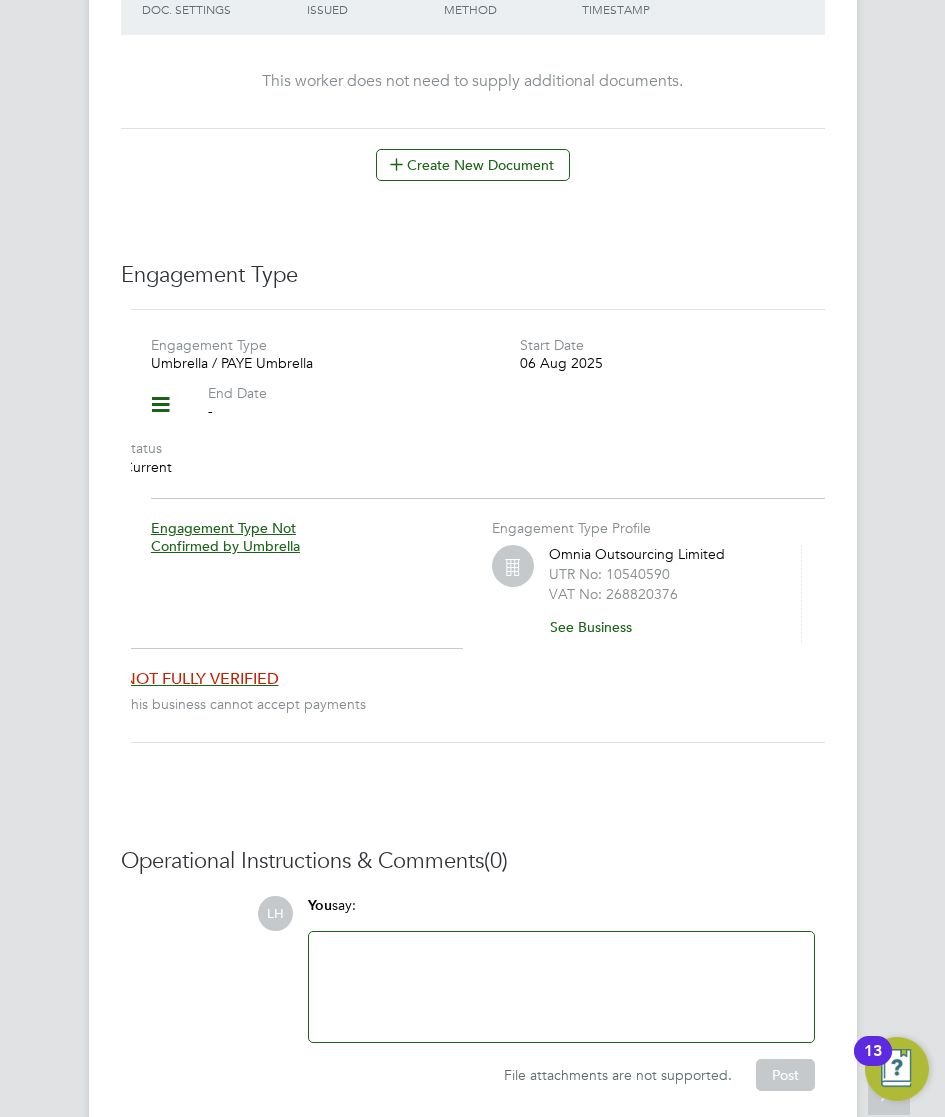 click on "Worker Details Unfollow SZ [FIRSTNAME] [LASTNAME] m: [PHONE] Personal Details ID [NUMBER] Mobile Phone [PHONE] Home Phone Email [FIRSTNAME][LASTNAME]@[DOMAIN].com Address [NUMBER] [STREET] [COUNTY] [POSTAL_CODE] Date of Birth [DD] [MON] [YYYY] Gender Male Nationality National Ins. No. Share Code [POSTAL_CODE] Right To Work Verified [FILENAME].pdf RTW Expiry [DD] [MON] [YYYY] Right To Work Showing [NUMBER] Documents DOCUMENT / DOCUMENT NO. EXPIRY / ISSUED SUBMITTED / METHOD STATUS / TIMESTAMP DOWNLOAD ID Card [DOCUMENT_NUMBER] [DD] [MON] [YYYY] [DD] [MON] [YYYY] [DD] [MON] [YYYY] Manual by [FIRSTNAME] [LASTNAME]. Verified [DD] [MON] [YYYY], [HH]:[MM] by [FIRSTNAME] [LASTNAME]. Compliance Documents Showing [NUMBER] Documents DOCUMENT / DOC. SETTINGS EXPIRY / ISSUED SUBMITTED / METHOD STATUS / TIMESTAMP ACCESS This worker does not need to supply additional documents. Create New Document Engagement Type Engagement Type Umbrella / PAYE Umbrella Start Date [DD] [MON] [YYYY] End Date - Status Current Engagement Type Not Confirmed by Umbrella Engagement Type Profile ([NUMBER])" 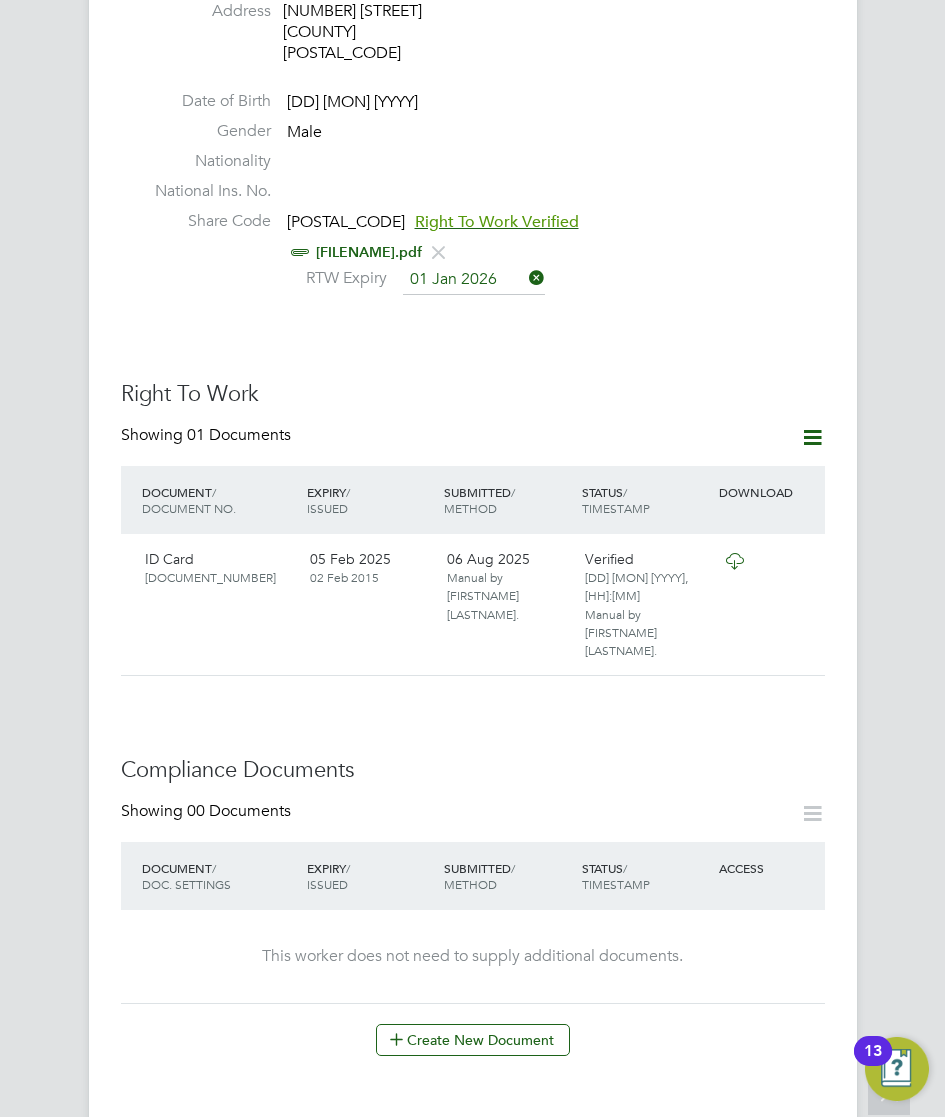 scroll, scrollTop: 0, scrollLeft: 0, axis: both 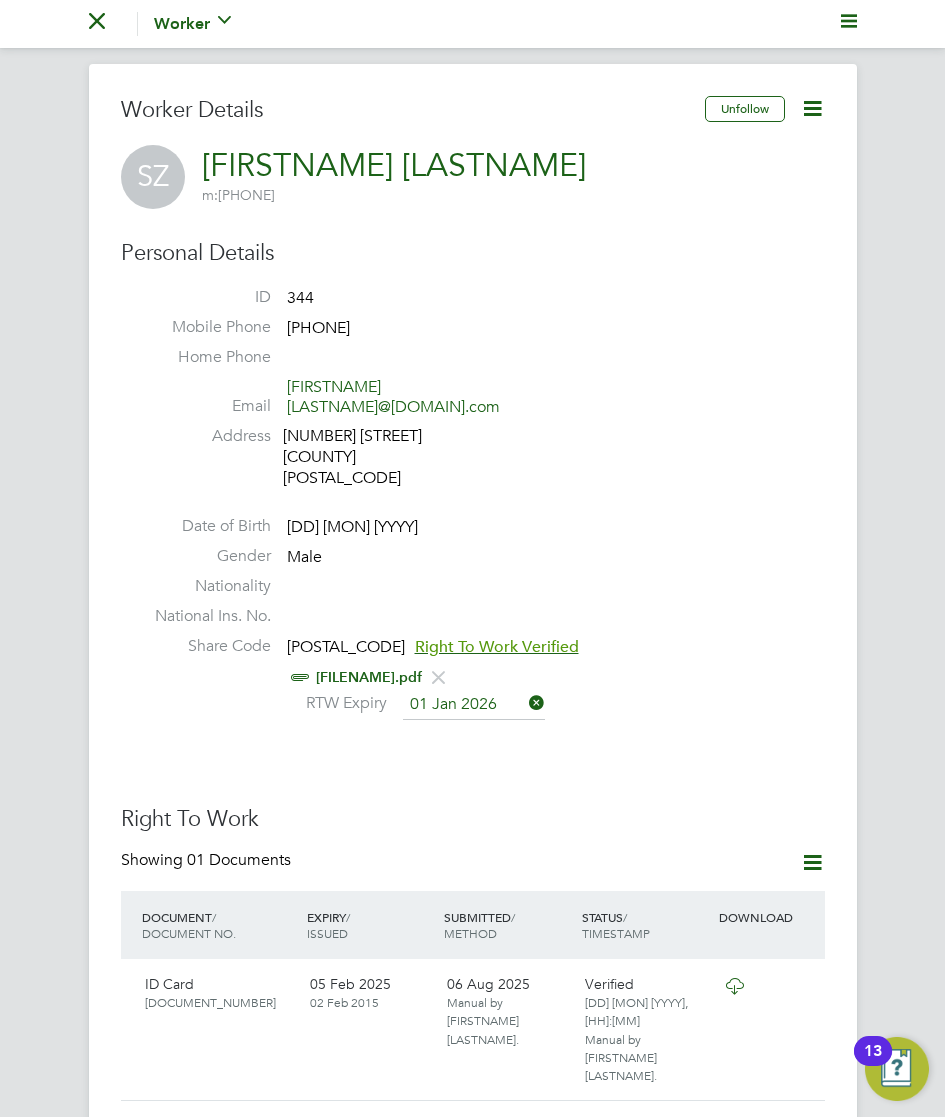 click on "ID     [NUMBER]" 